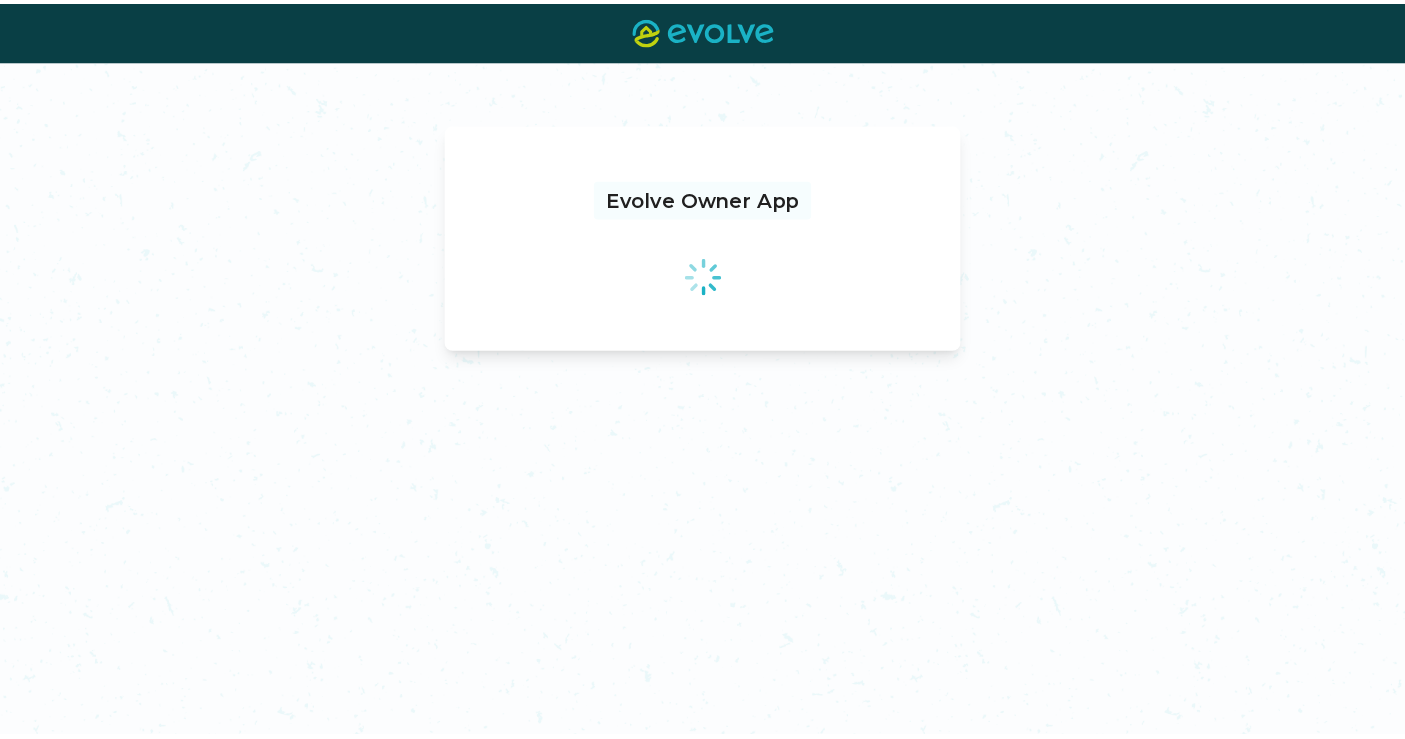 scroll, scrollTop: 0, scrollLeft: 0, axis: both 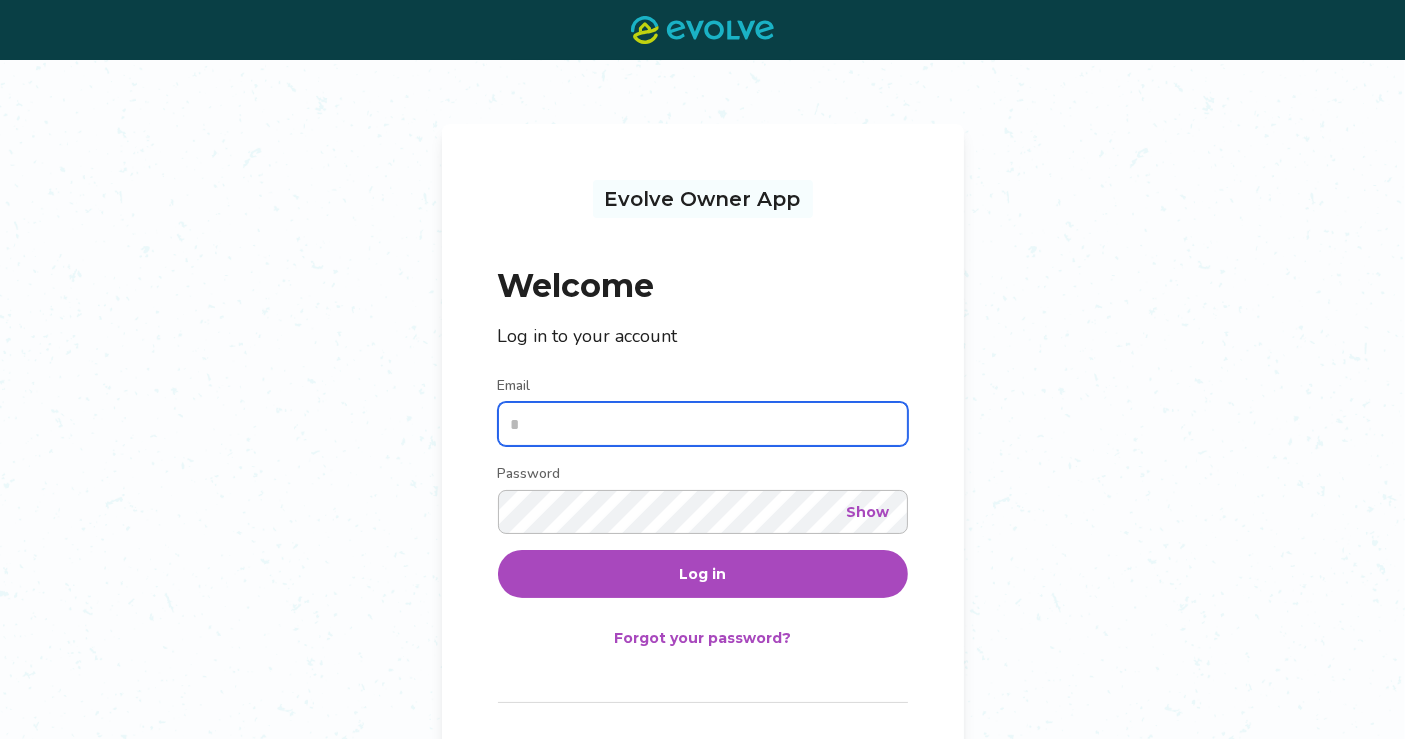 type on "**********" 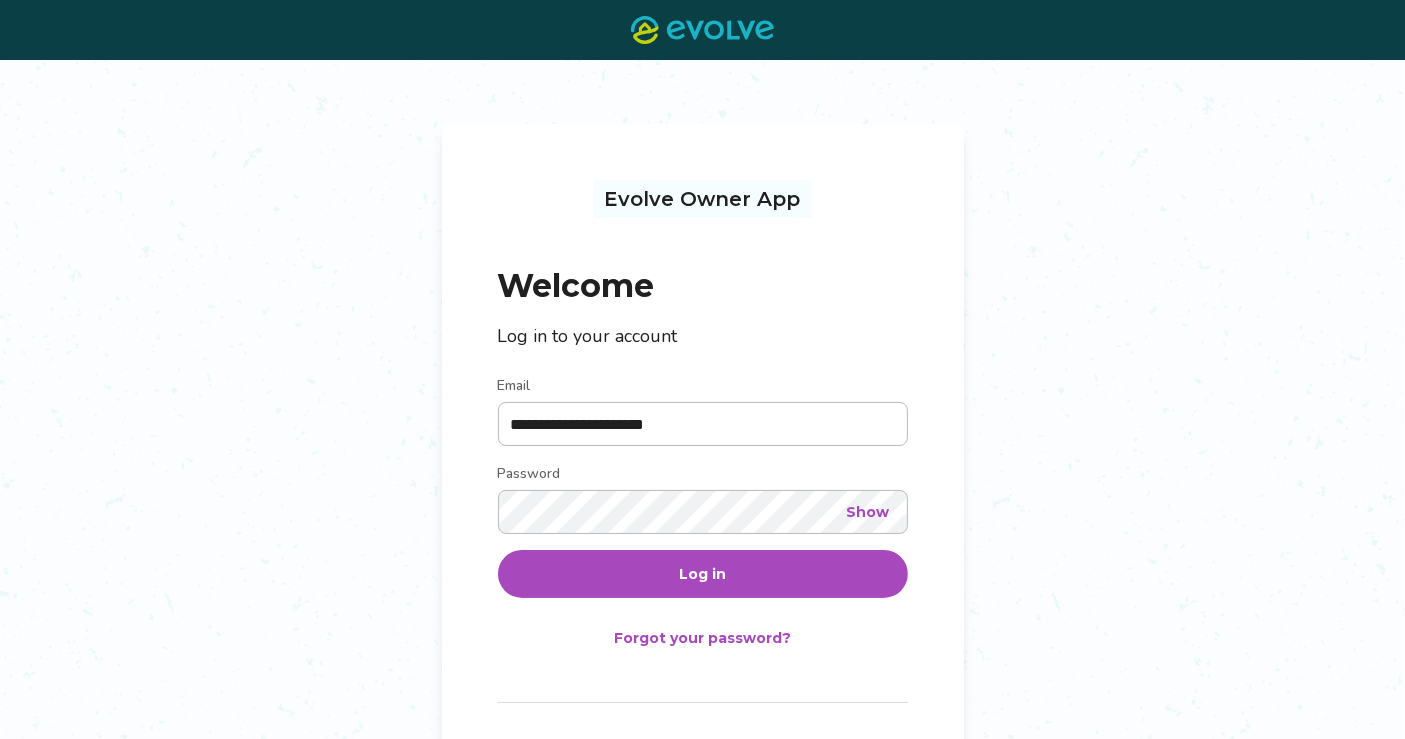 click on "Log in" at bounding box center (703, 574) 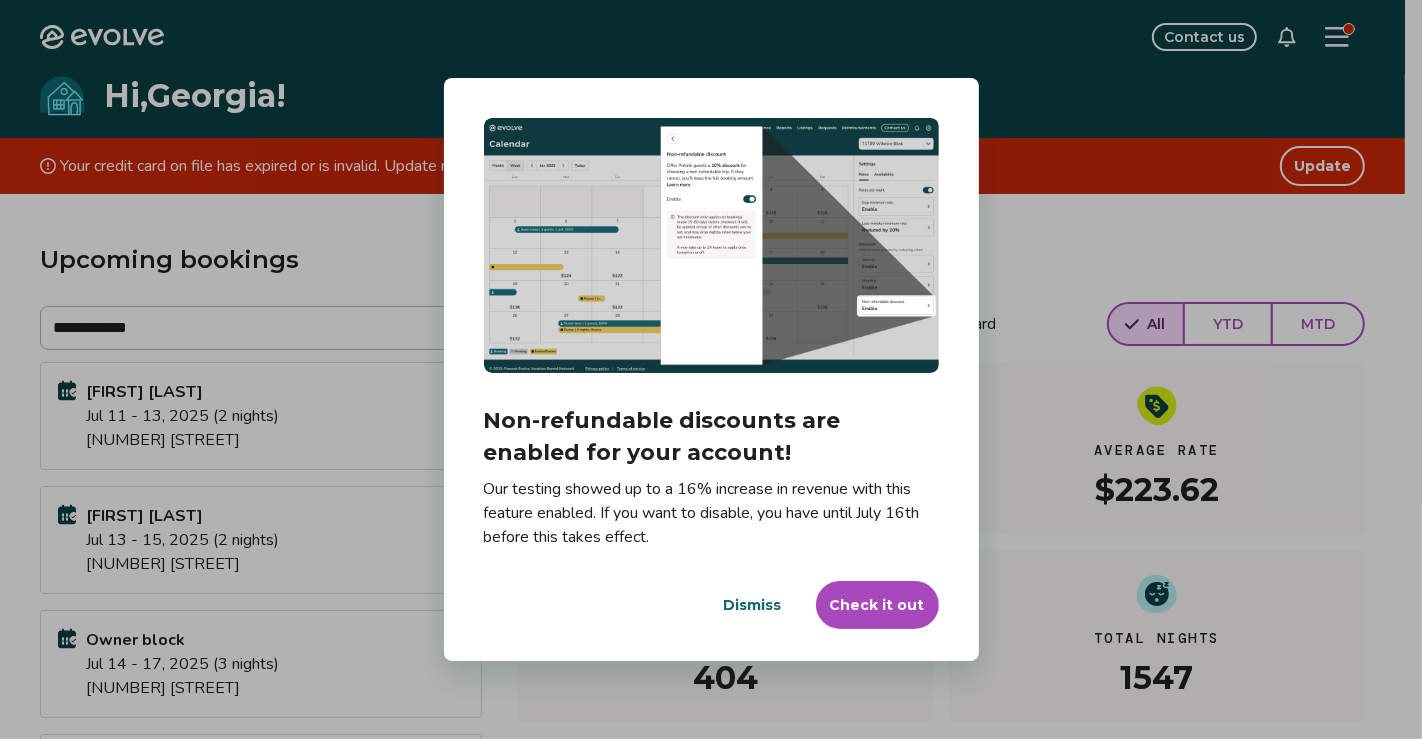 click on "Check it out" at bounding box center (877, 605) 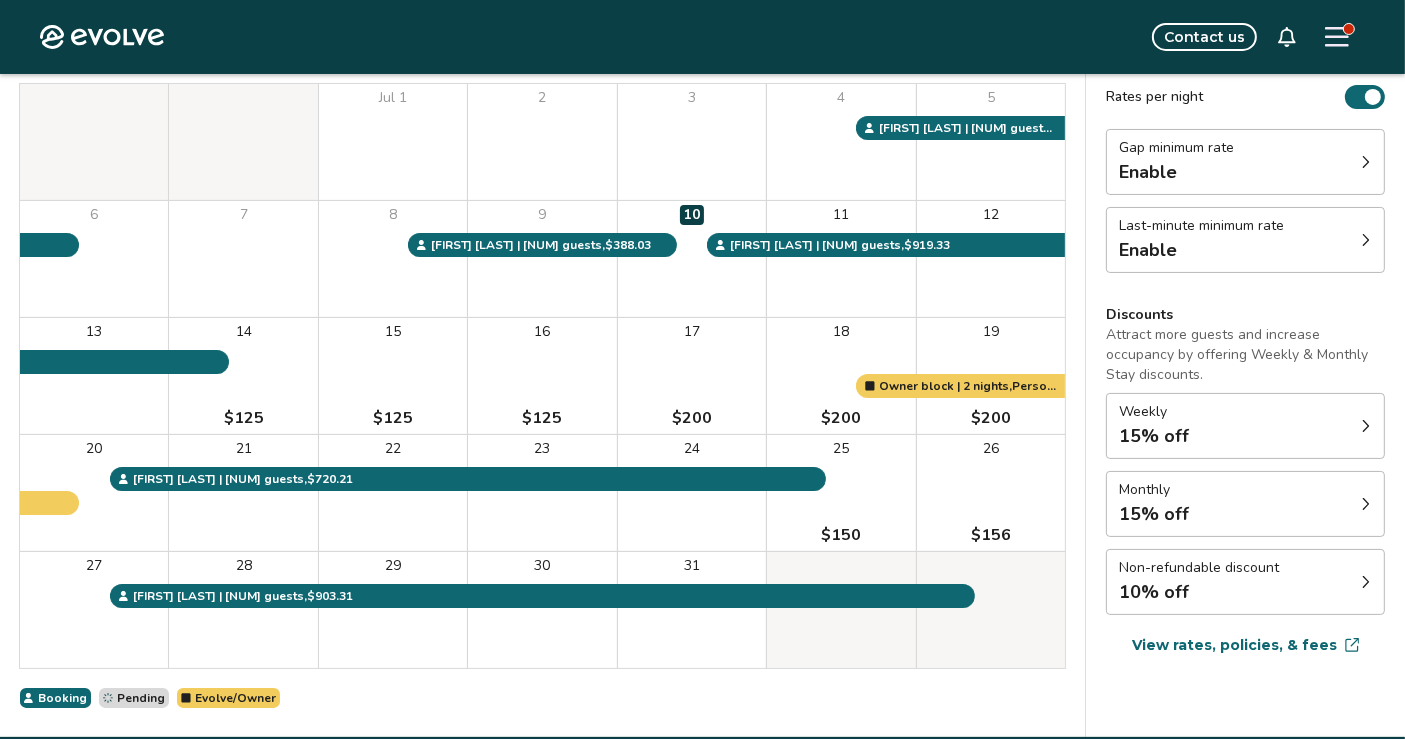 scroll, scrollTop: 222, scrollLeft: 0, axis: vertical 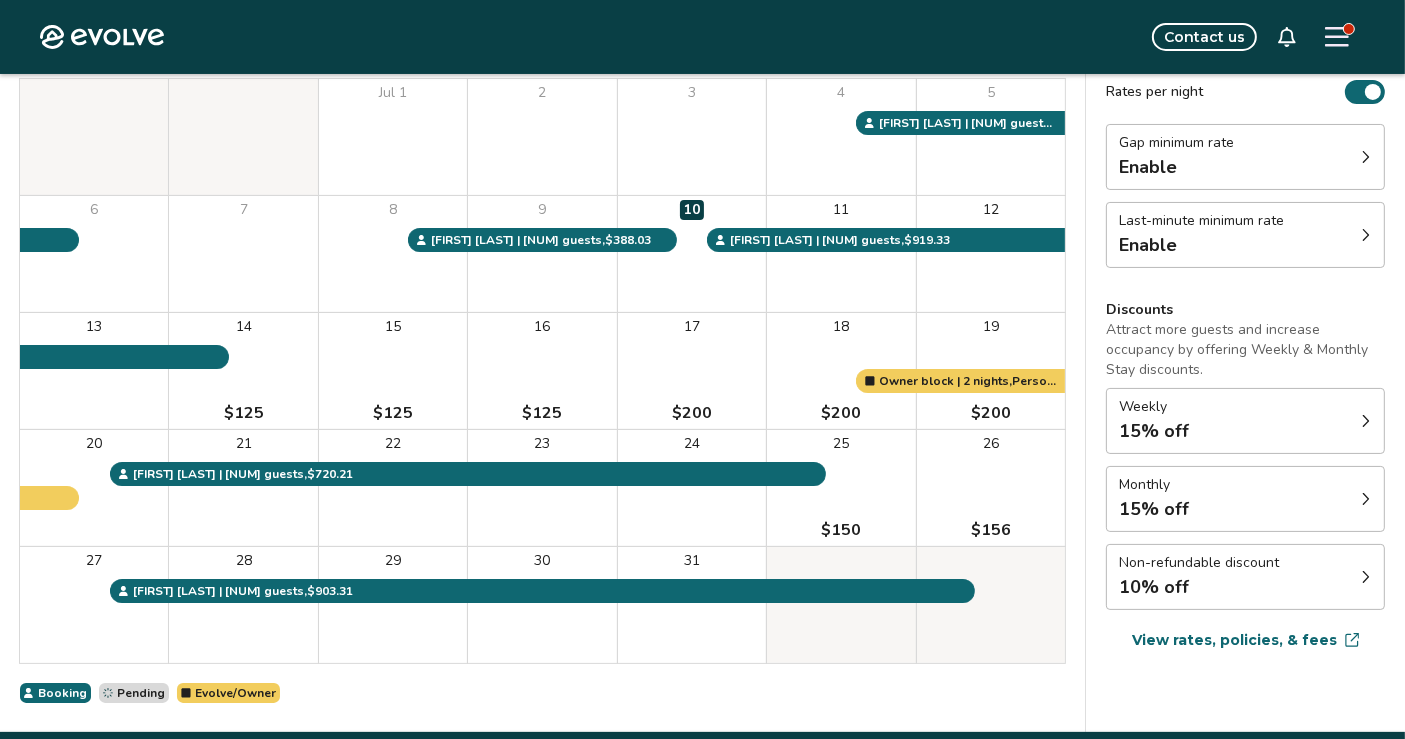 click on "Non-refundable discount 10% off" at bounding box center [1245, 577] 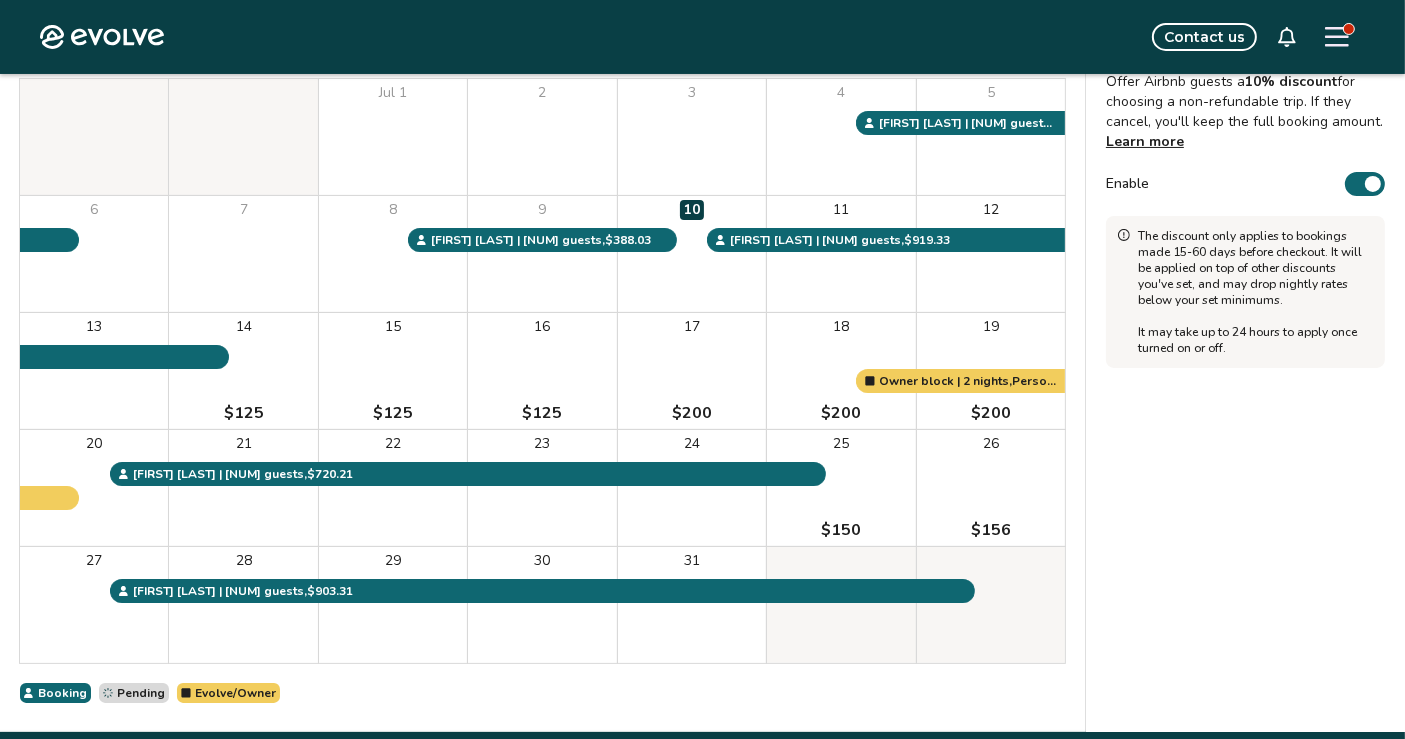 click on "Learn more" at bounding box center [1145, 141] 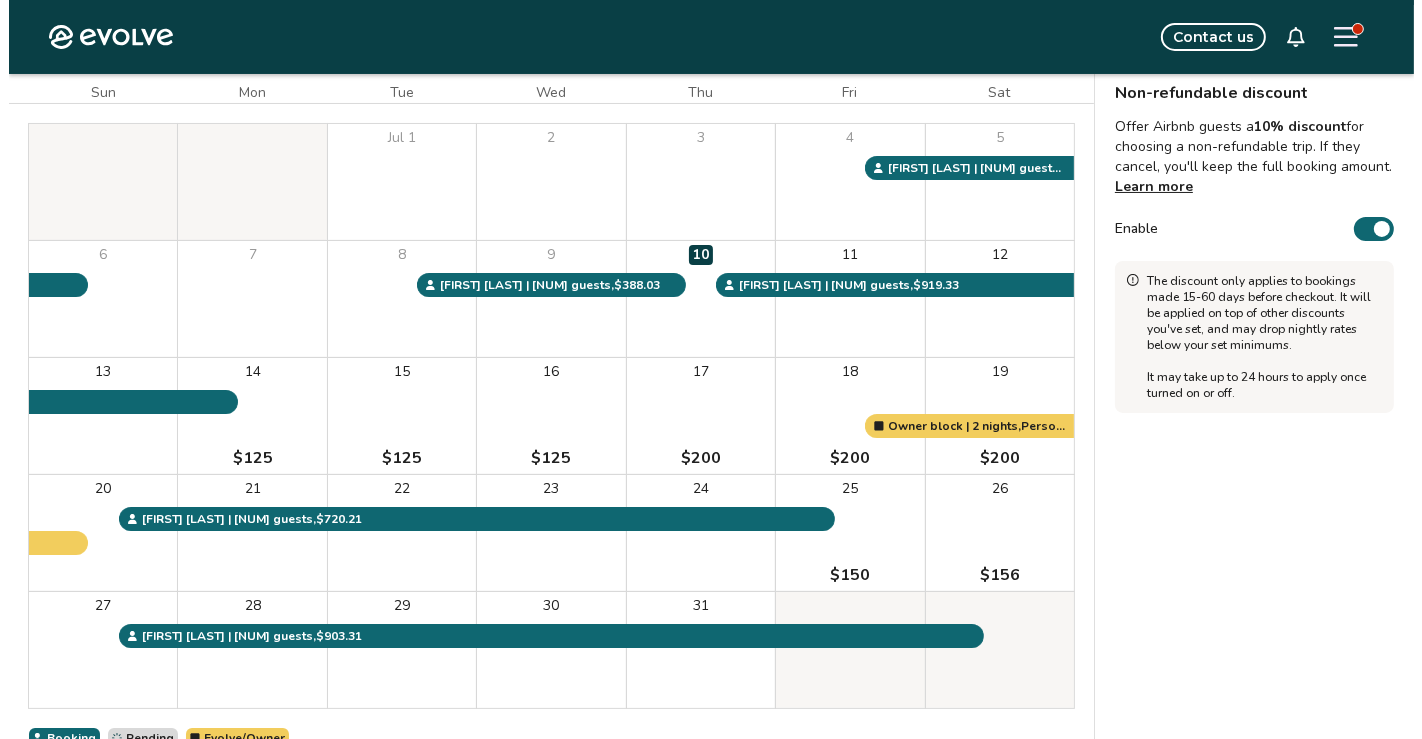 scroll, scrollTop: 0, scrollLeft: 0, axis: both 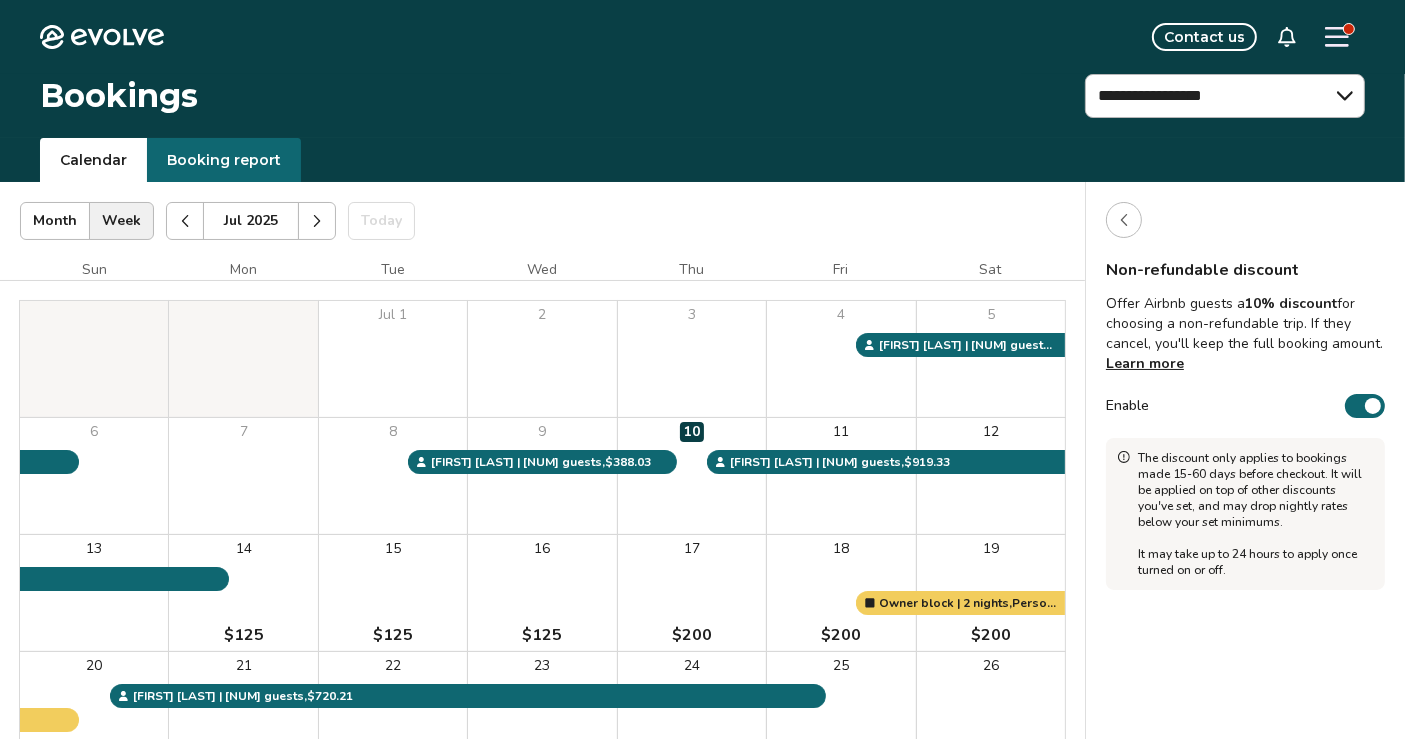 click 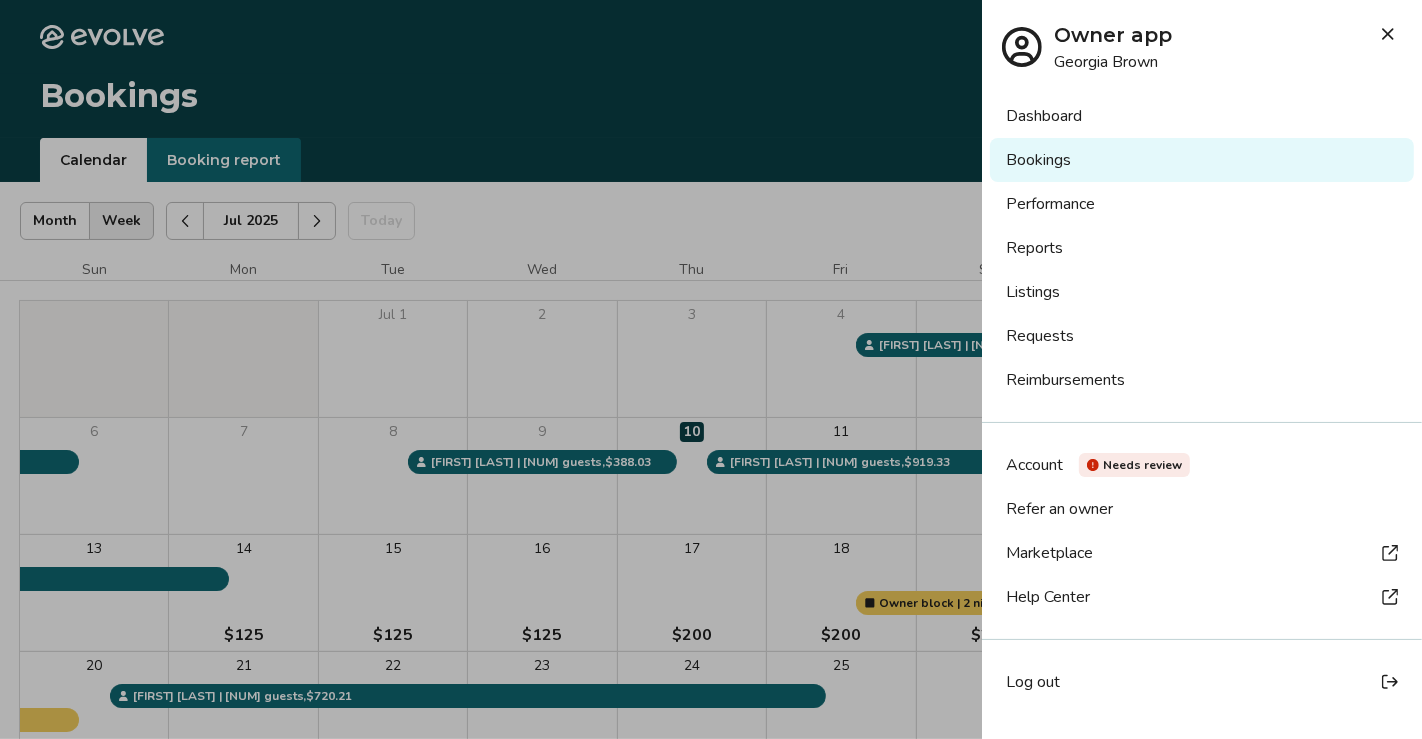 click on "Listings" at bounding box center [1202, 292] 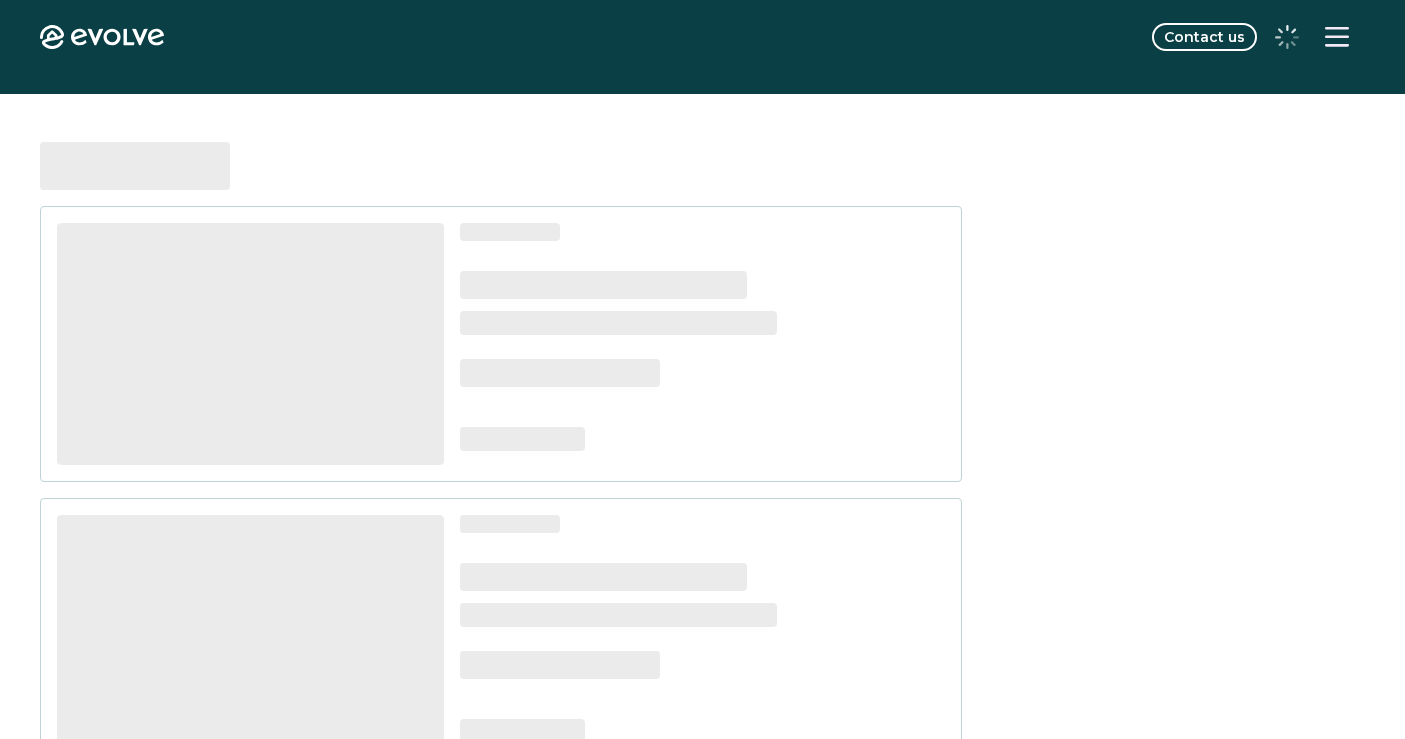 scroll, scrollTop: 0, scrollLeft: 0, axis: both 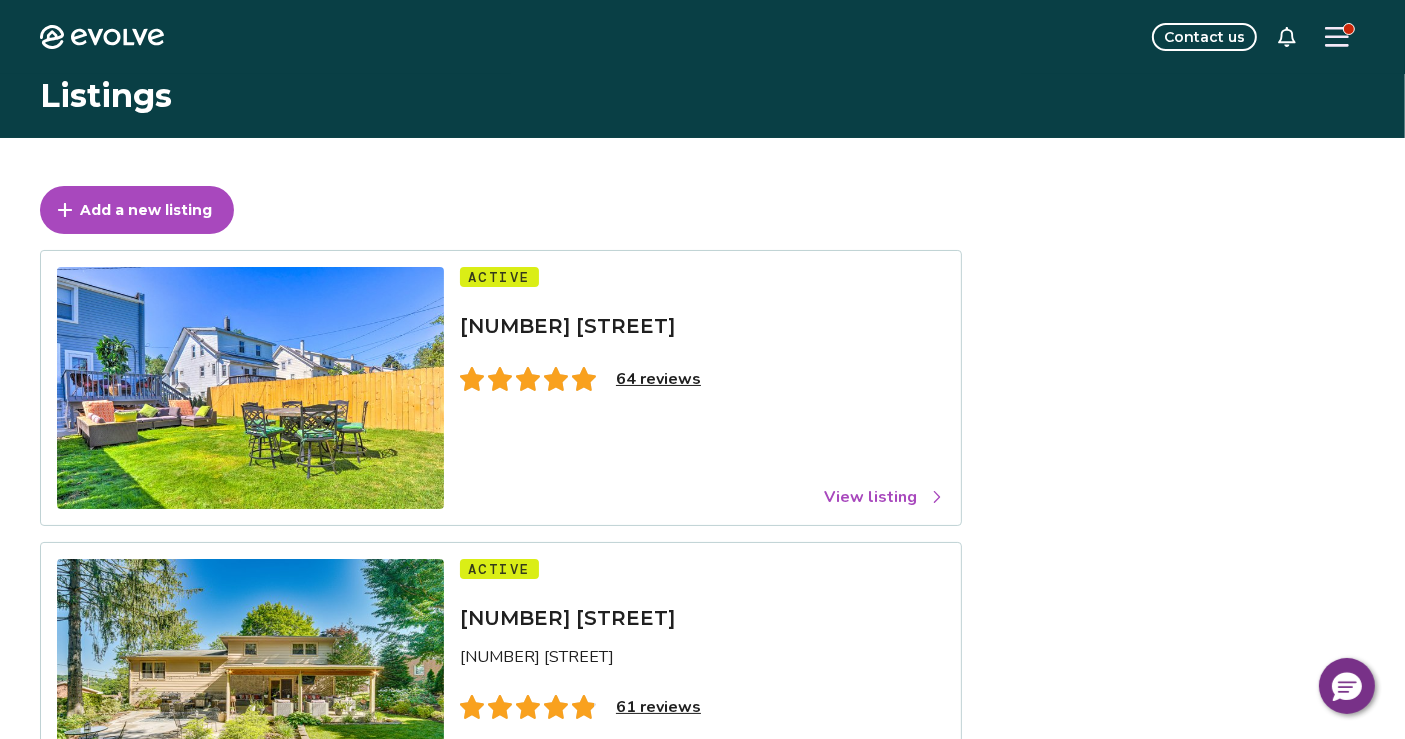 click on "View listing" at bounding box center [884, 497] 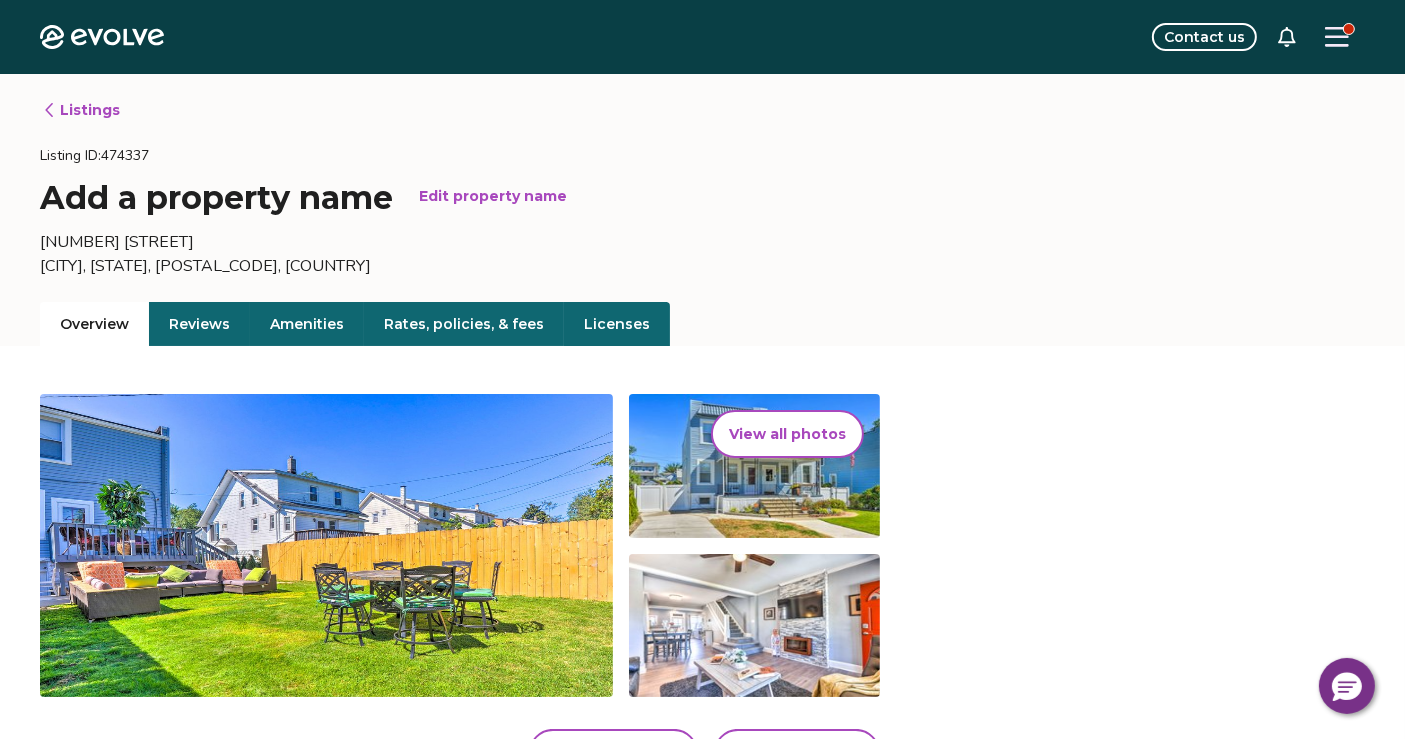 click on "Rates, policies, & fees" at bounding box center [464, 324] 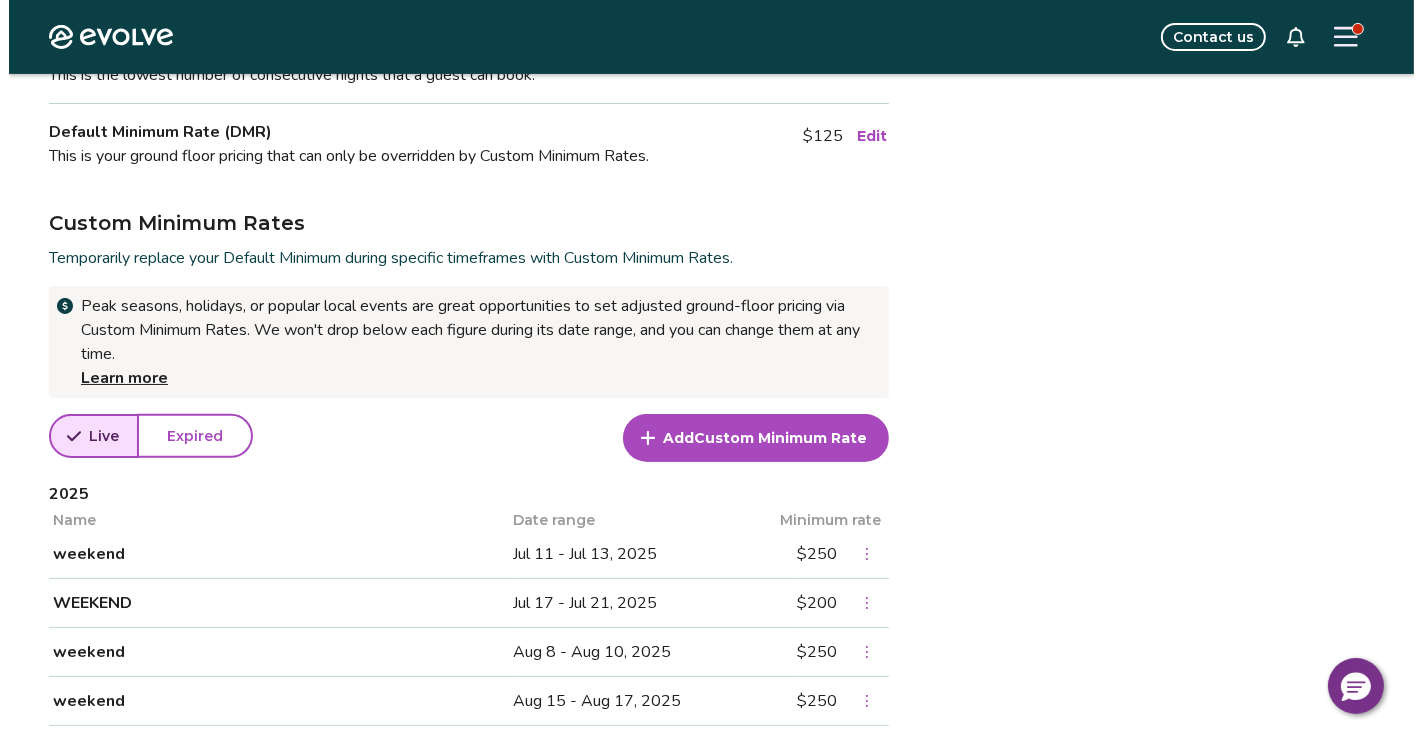 scroll, scrollTop: 681, scrollLeft: 0, axis: vertical 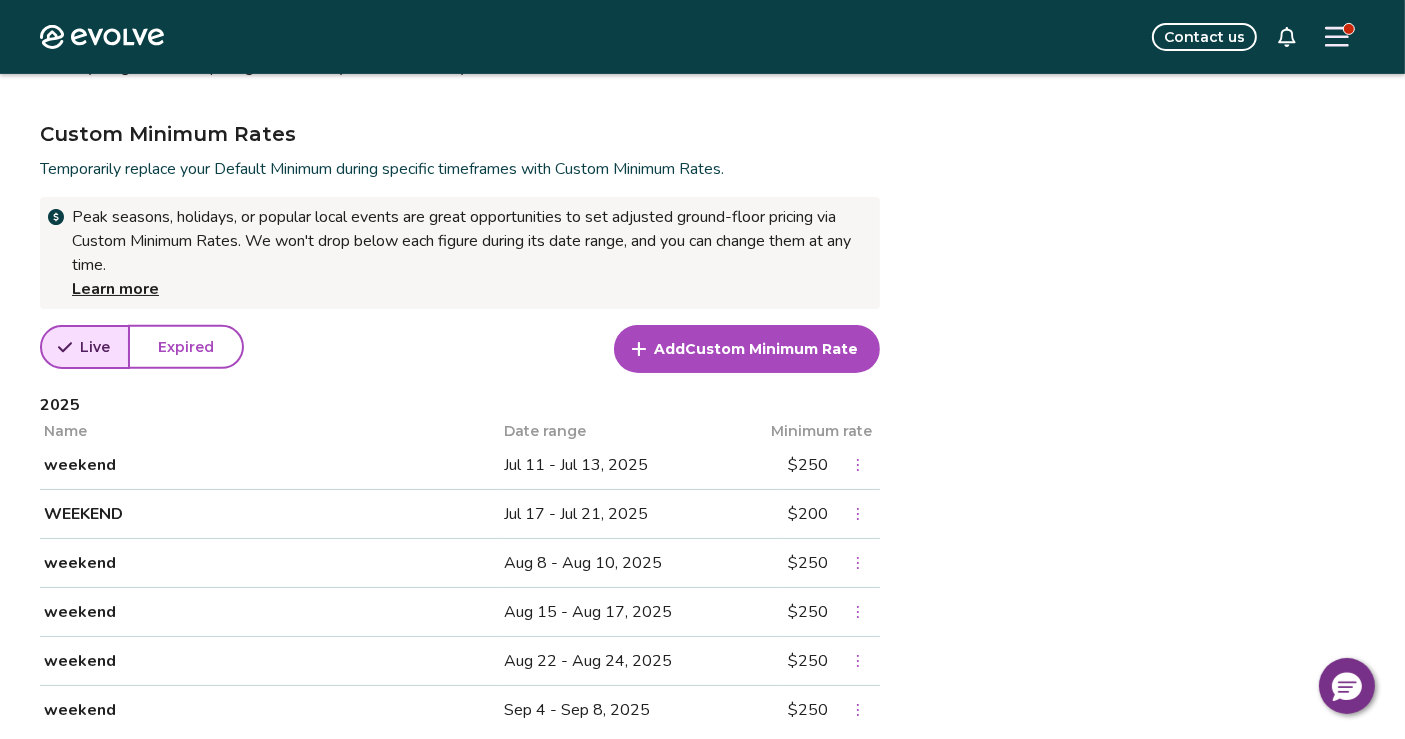 click on "Custom Minimum Rate" at bounding box center (771, 349) 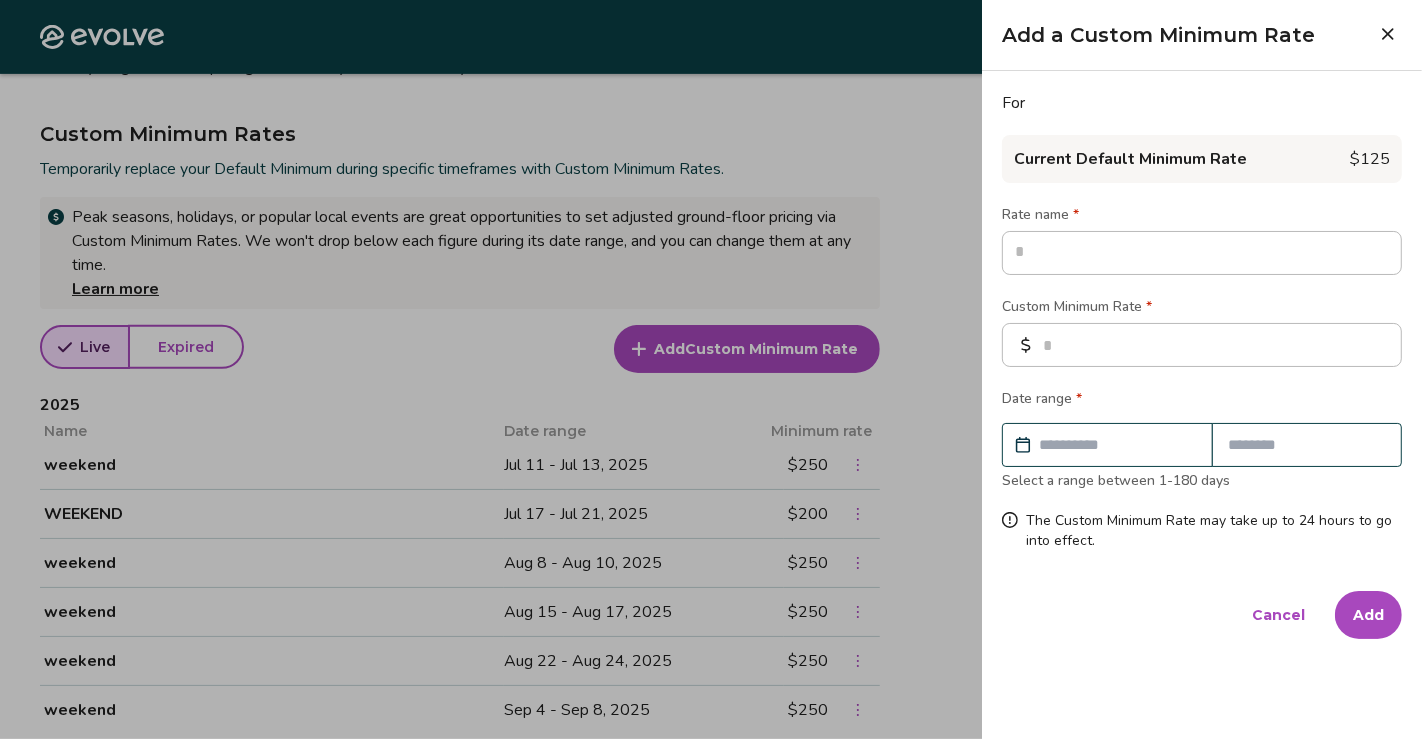type on "*" 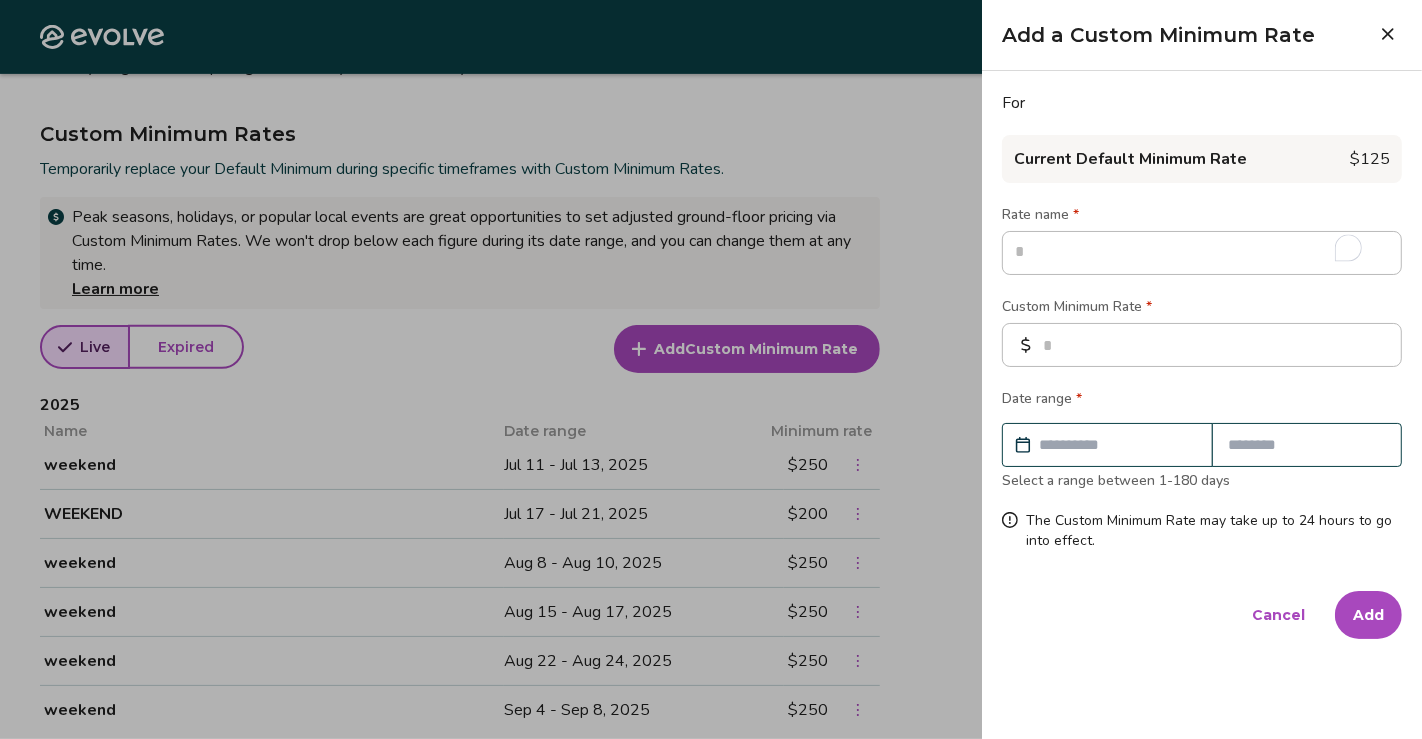 type on "*" 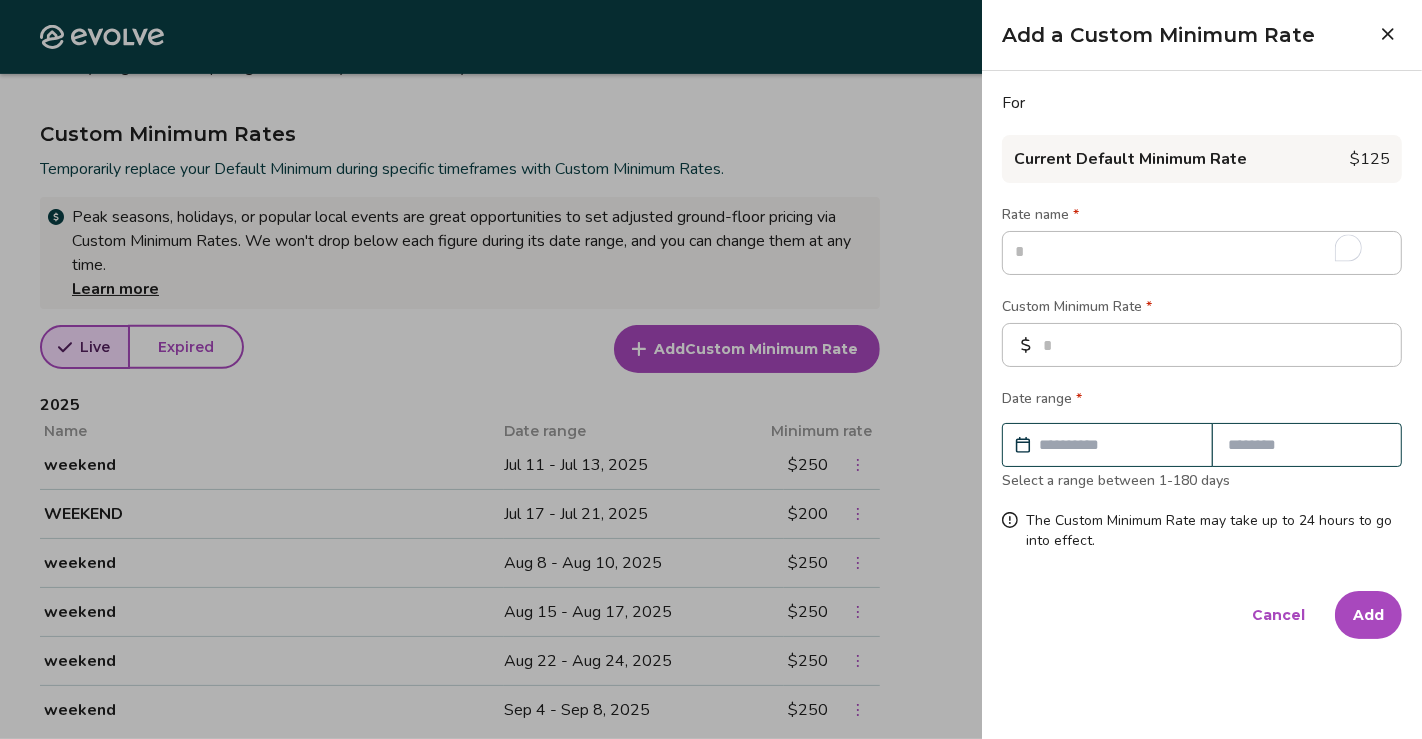 type on "*" 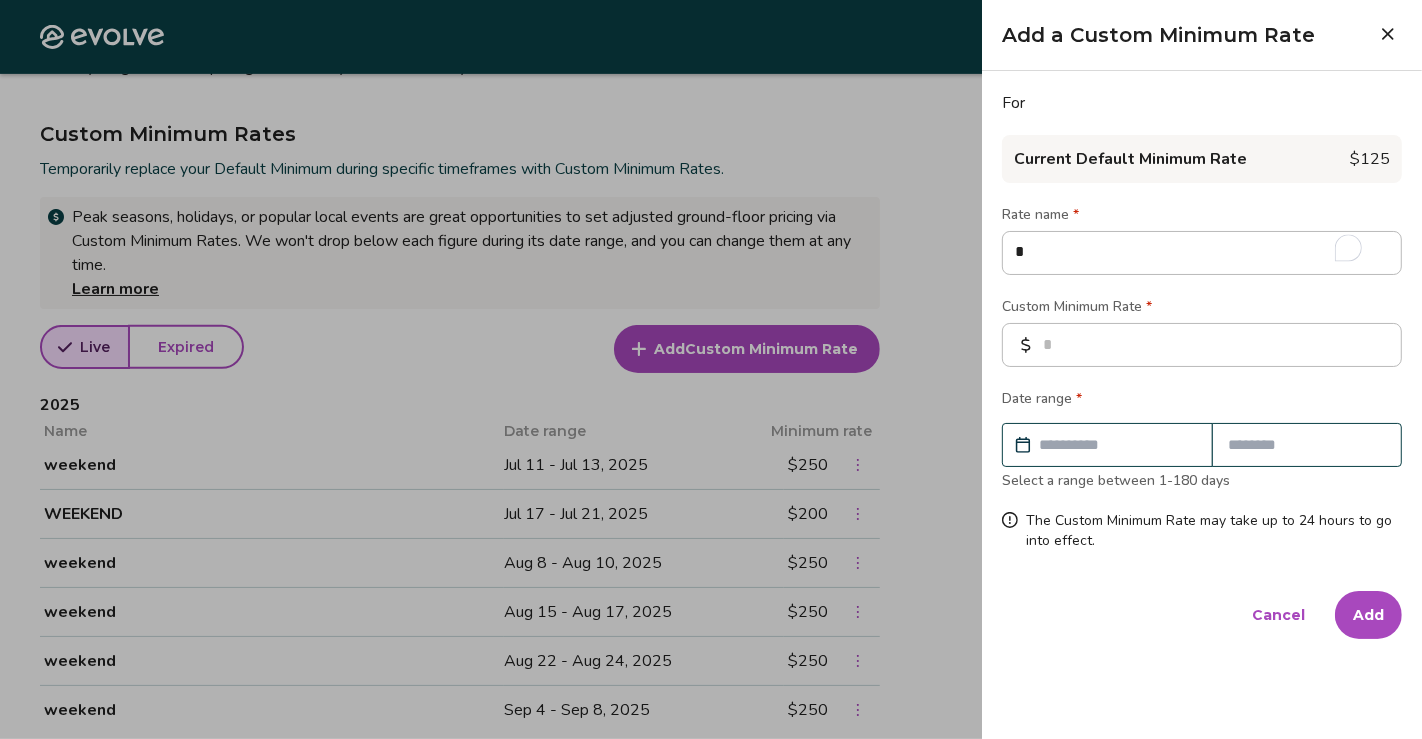 type on "**" 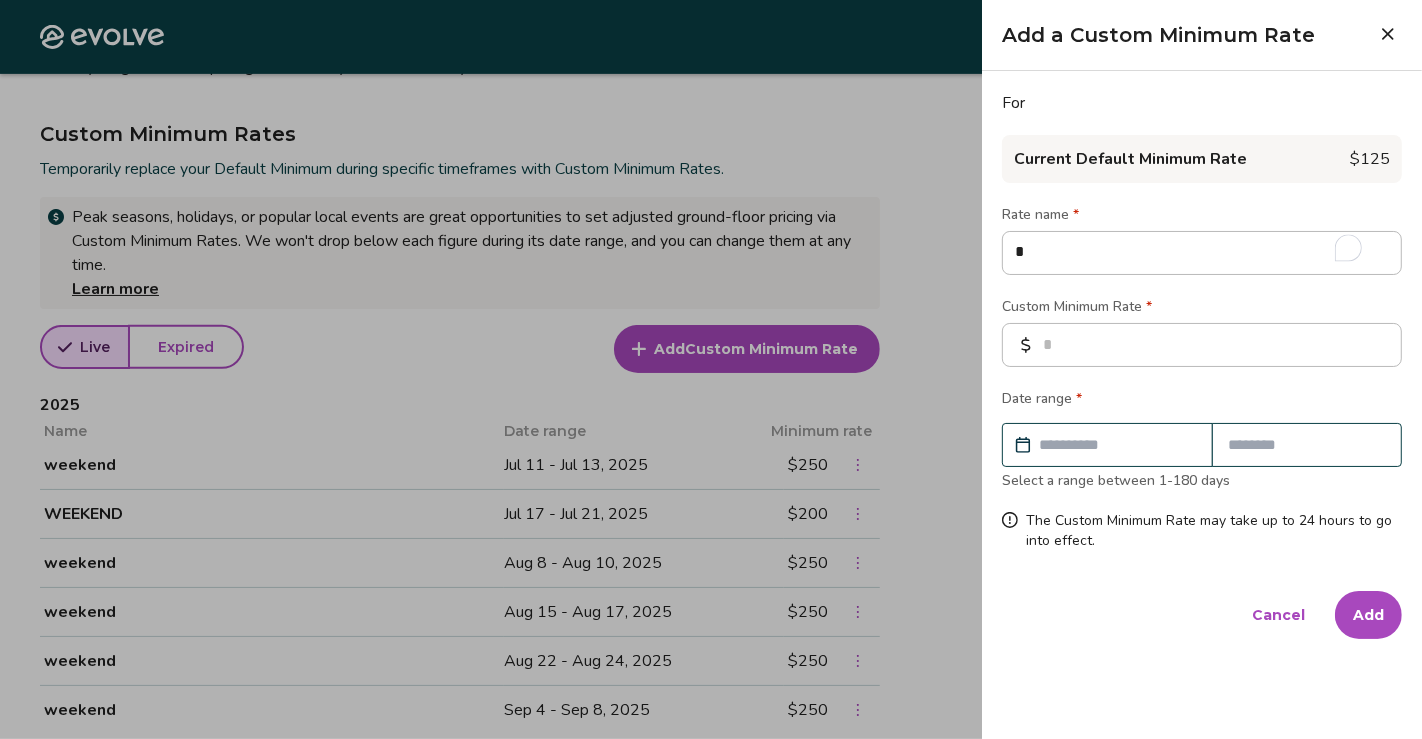 type on "*" 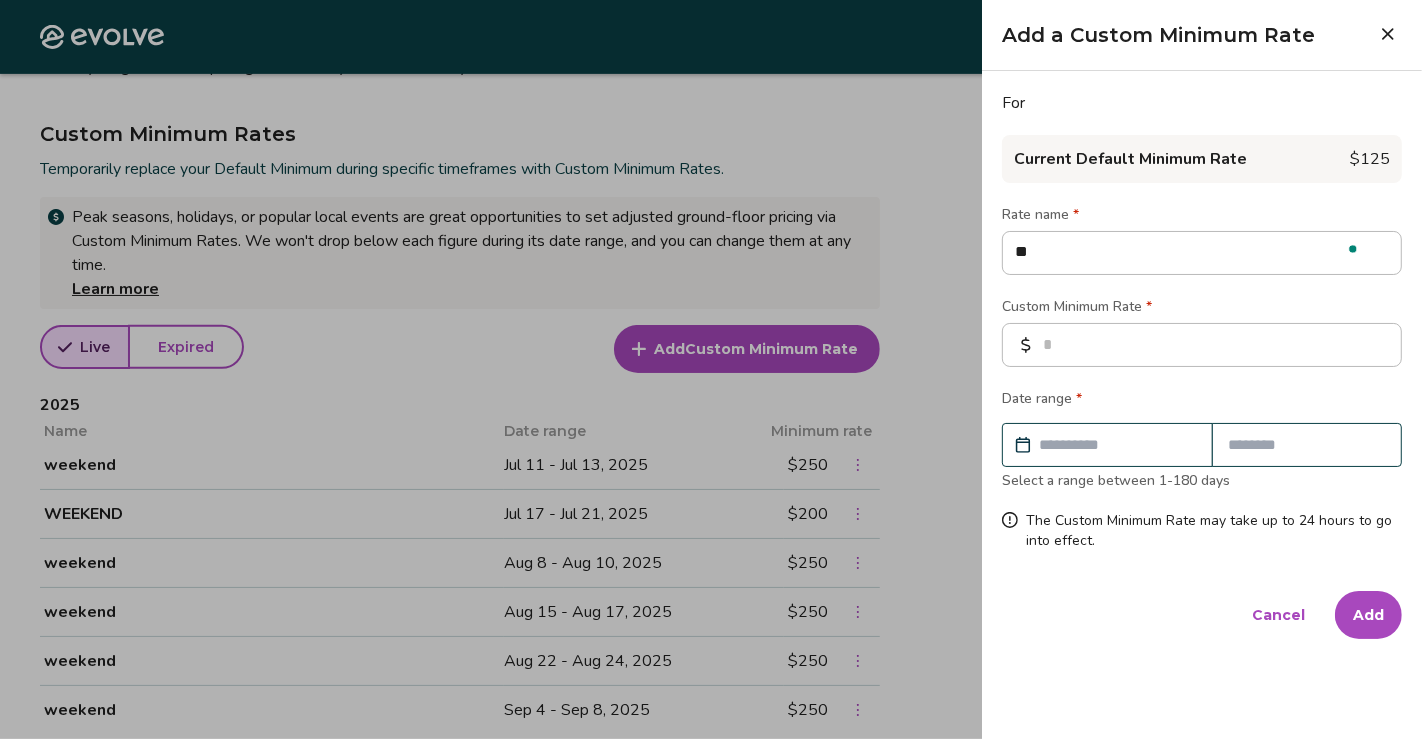 type on "***" 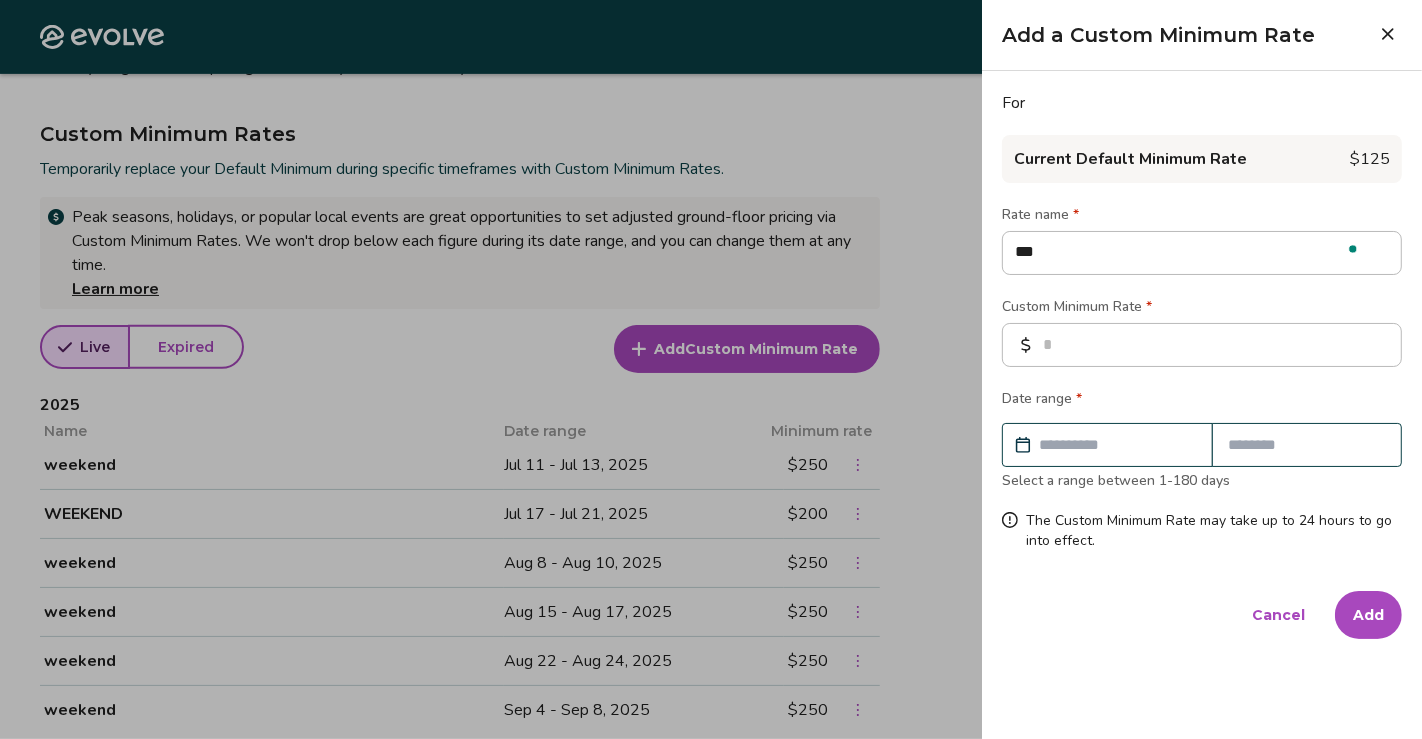 type on "****" 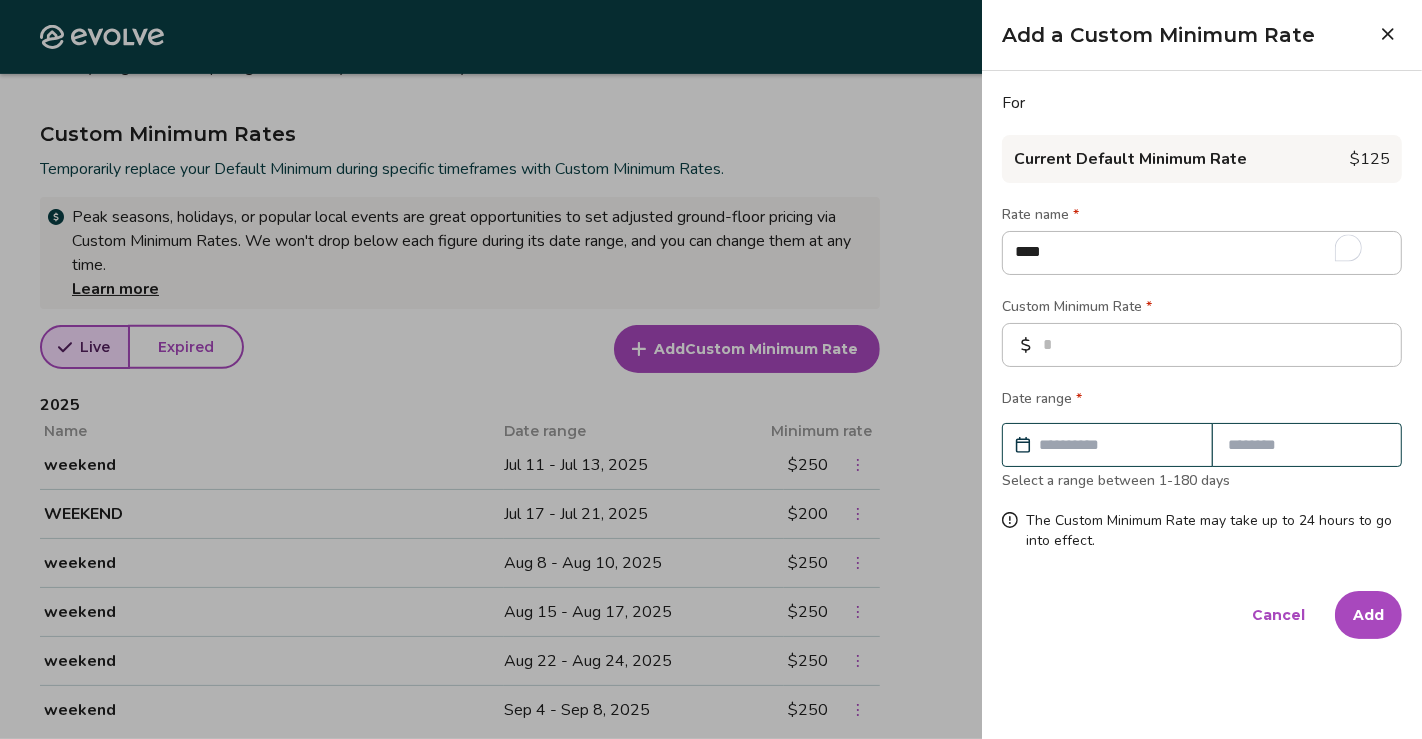 type on "*****" 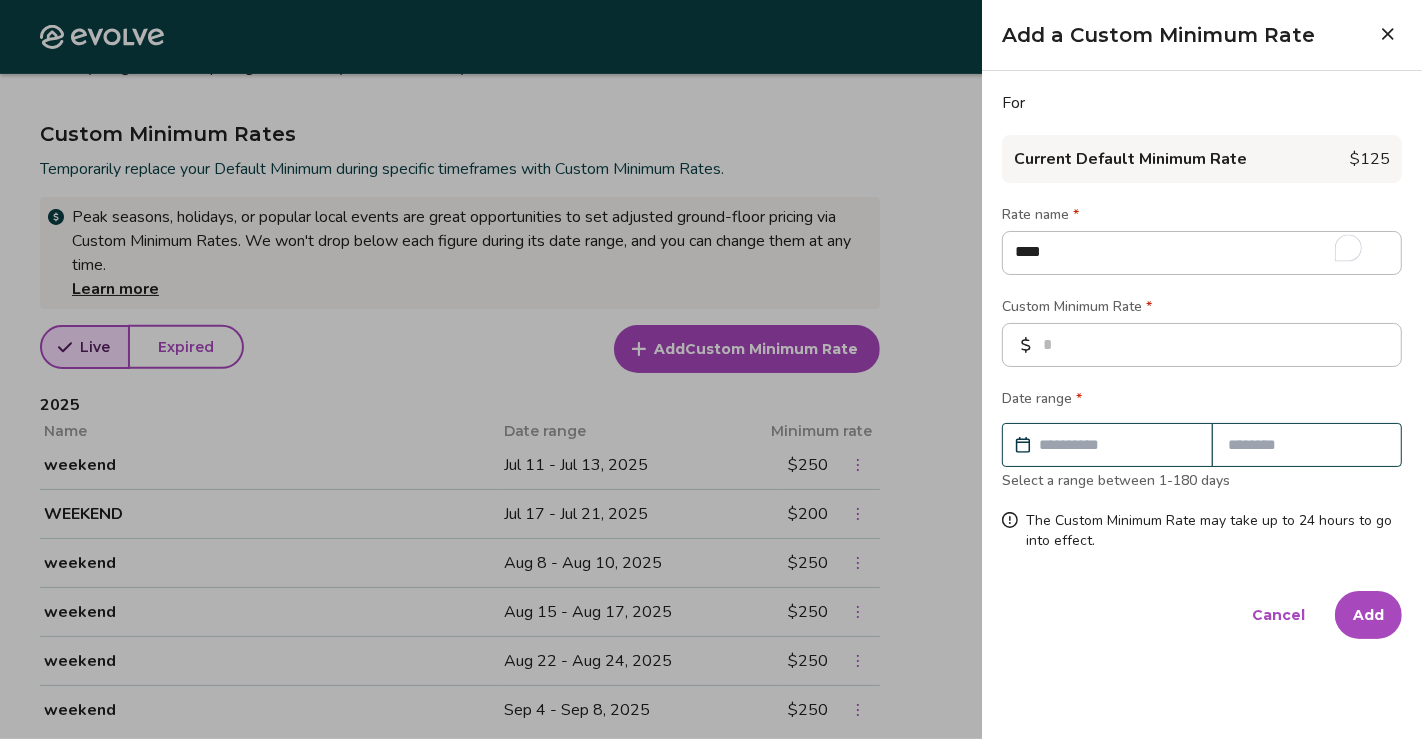 type on "*" 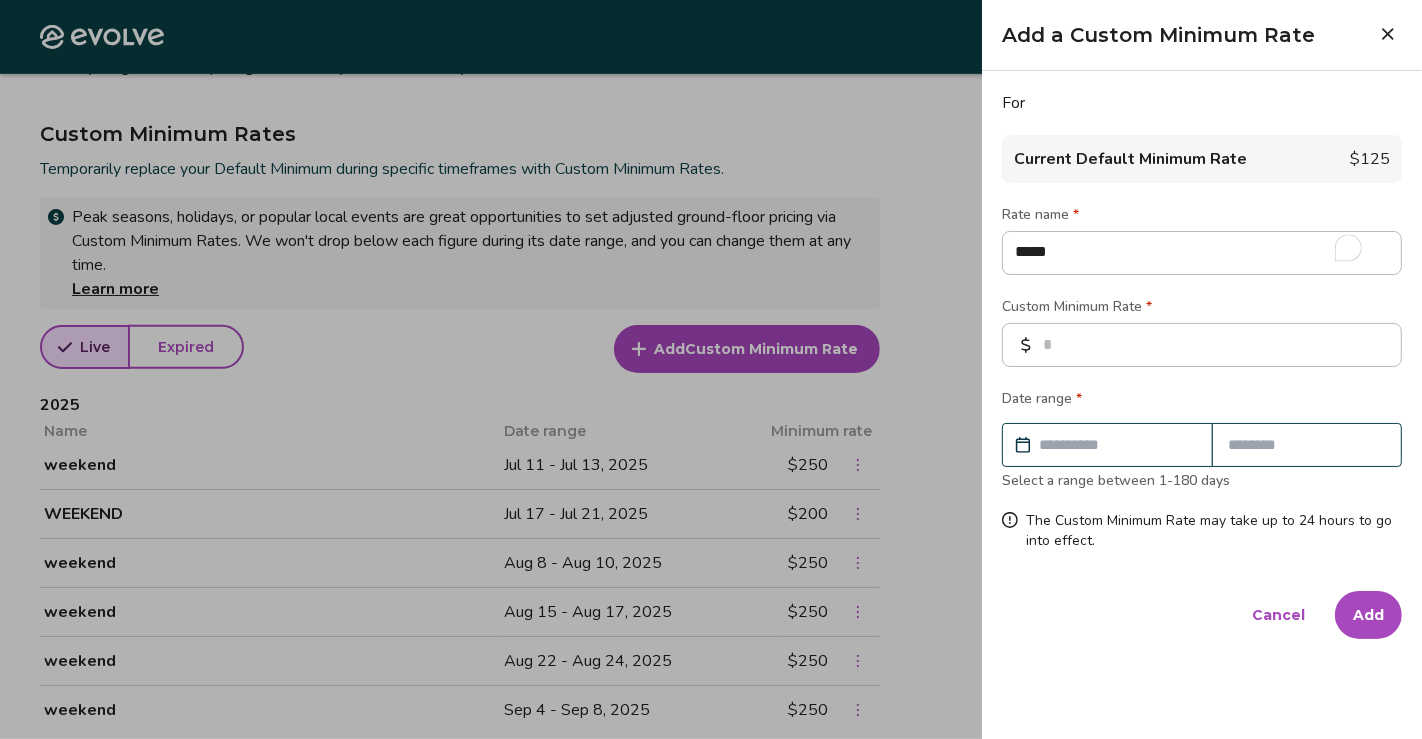type on "******" 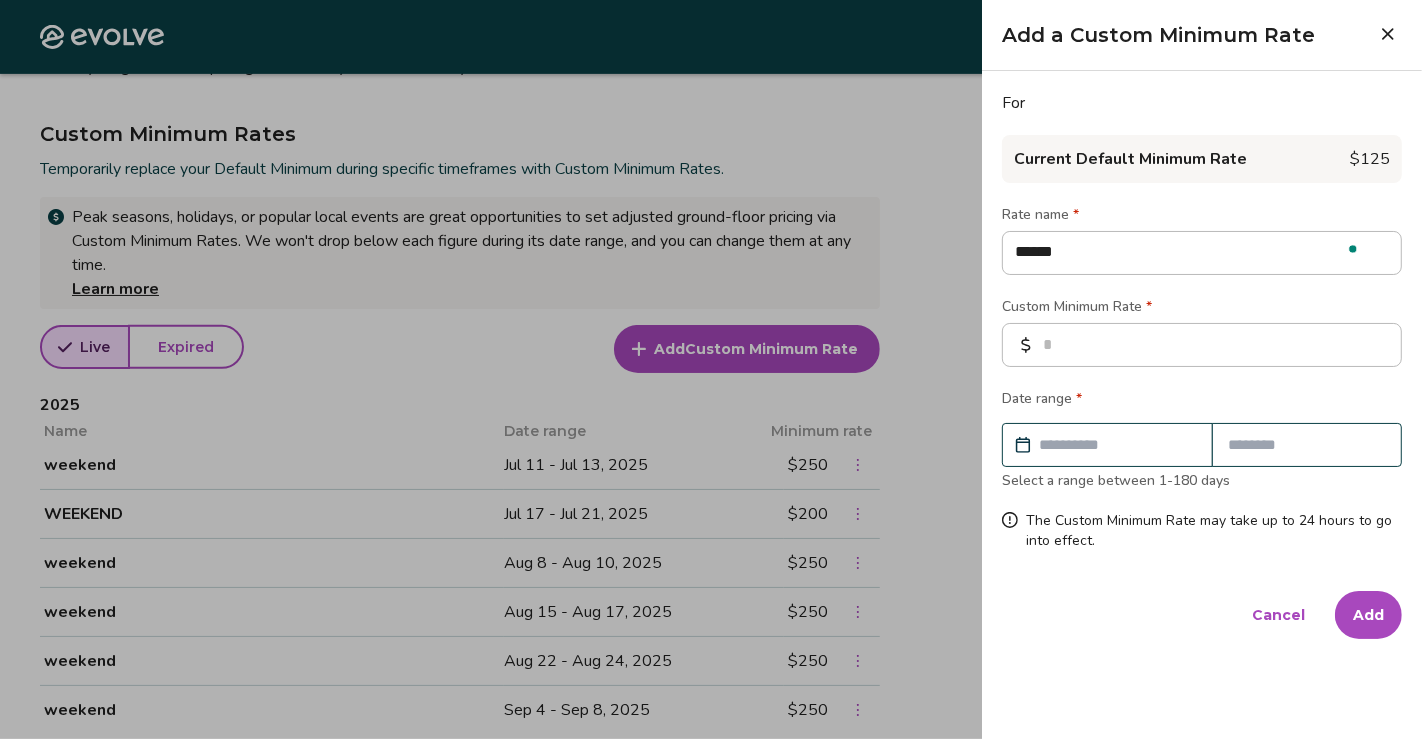 type on "*******" 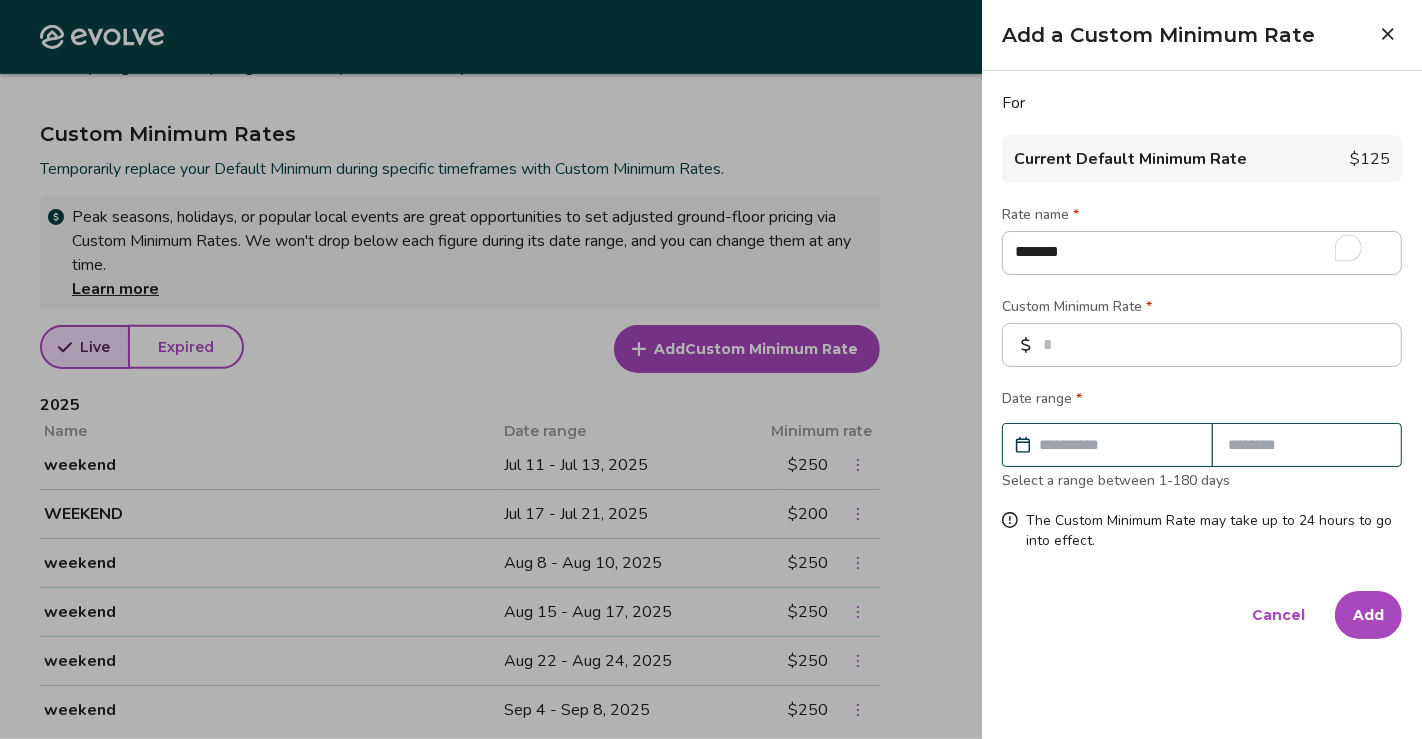 type on "*******" 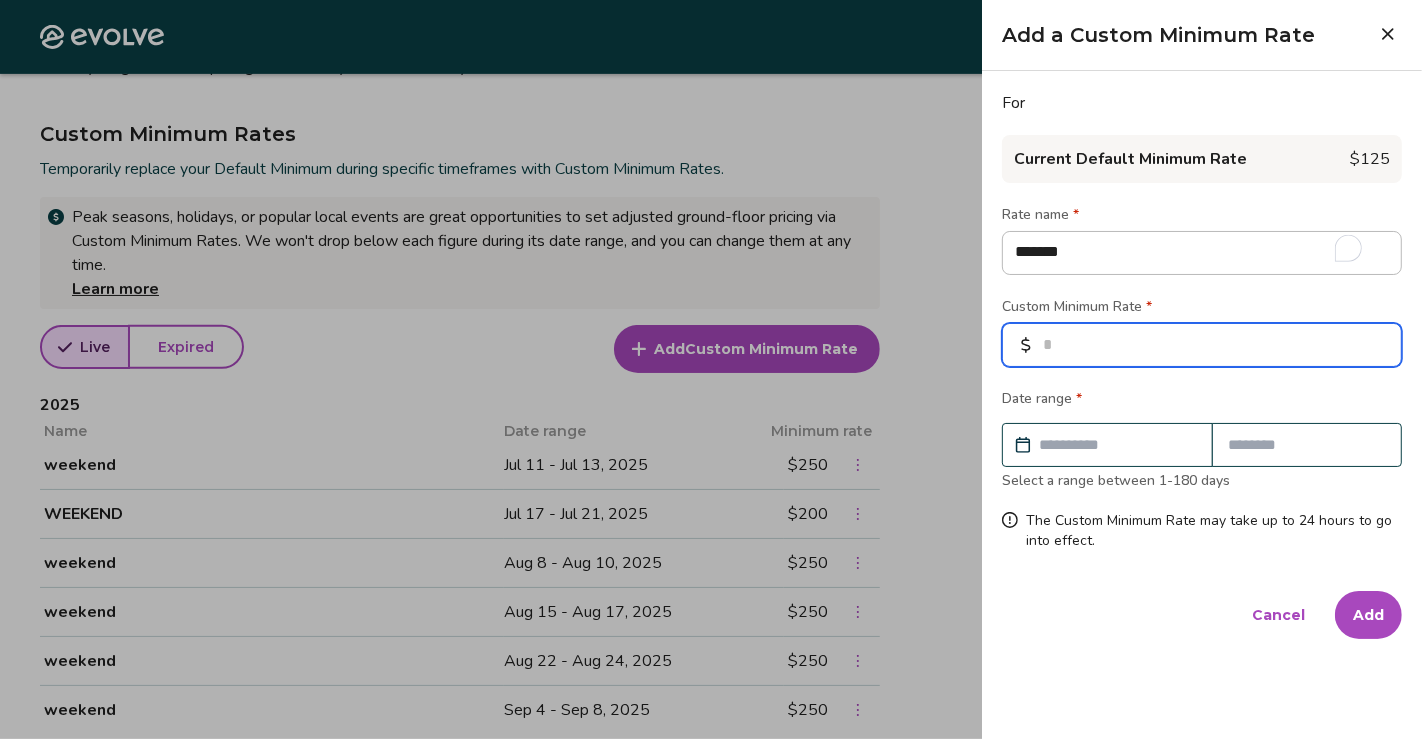click at bounding box center [1202, 345] 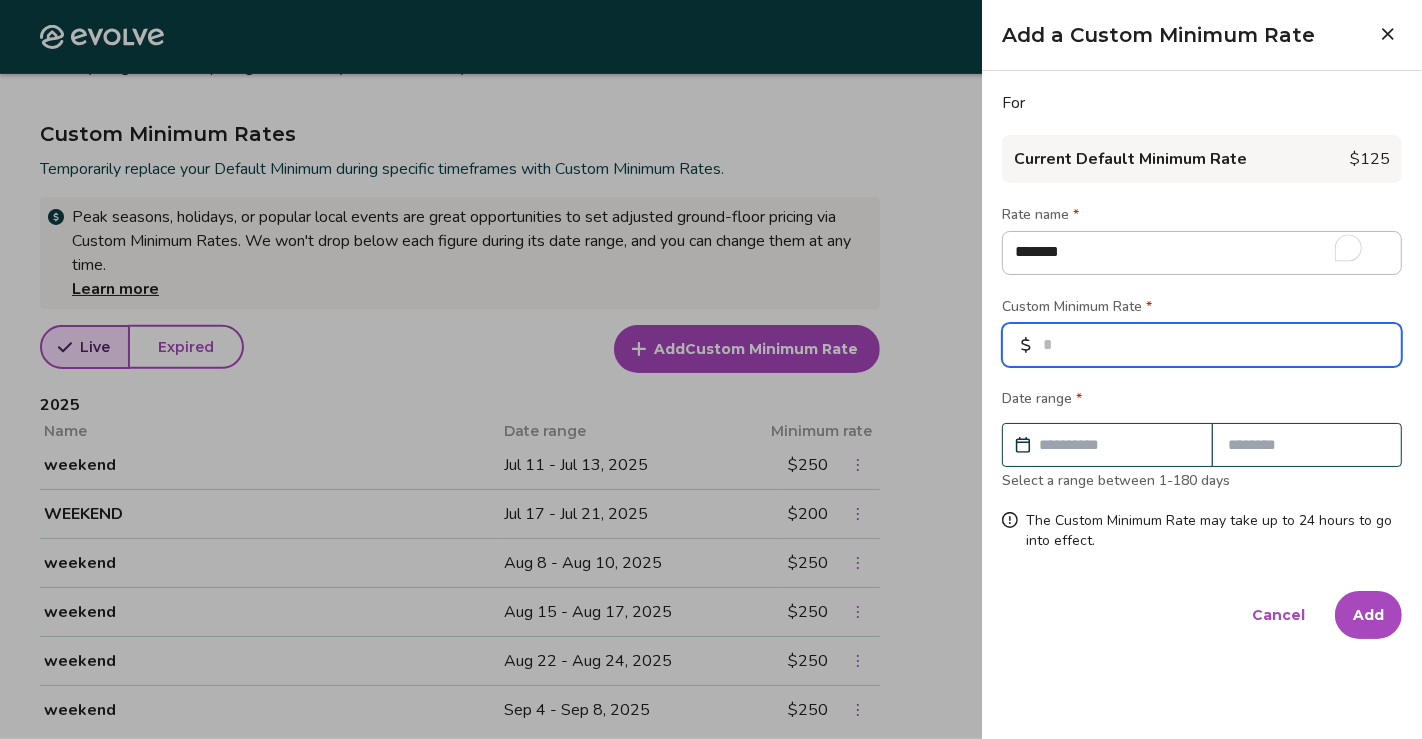 type on "***" 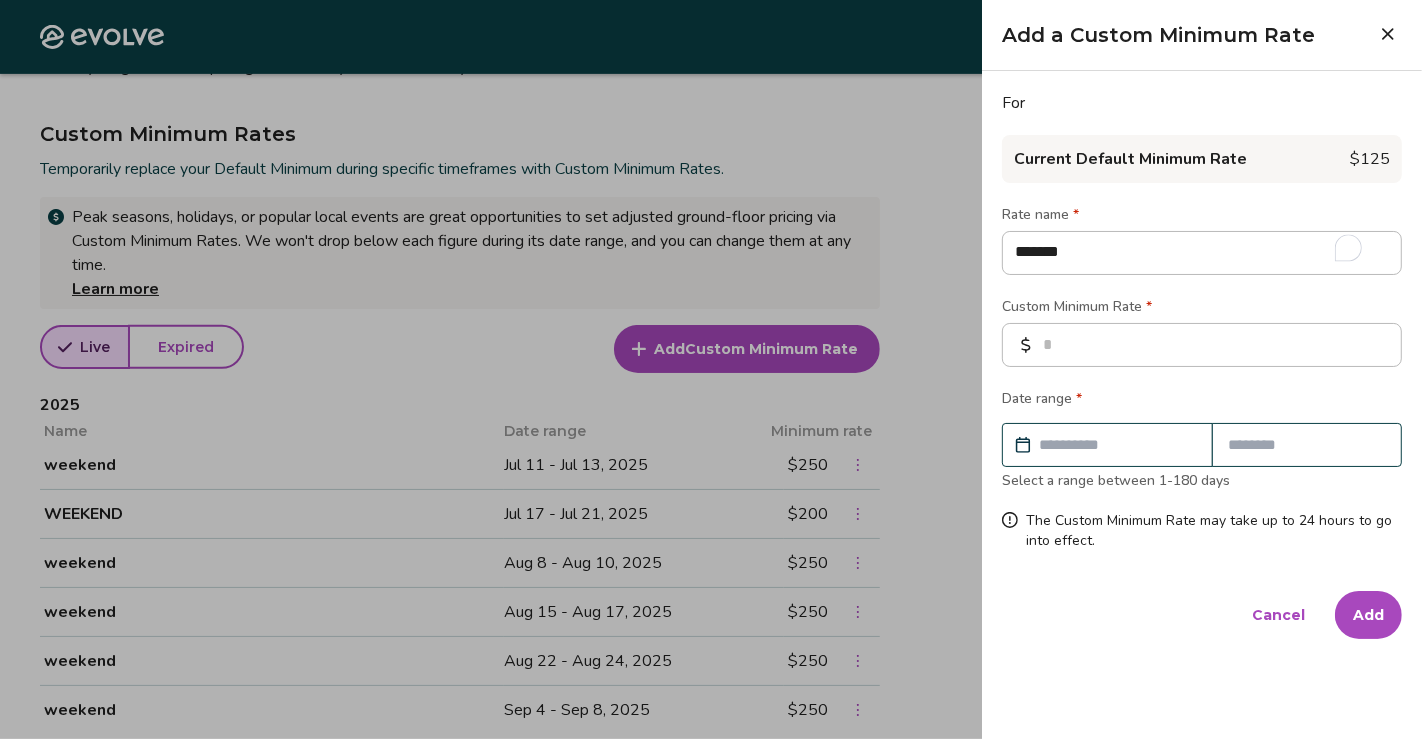 click at bounding box center (1117, 445) 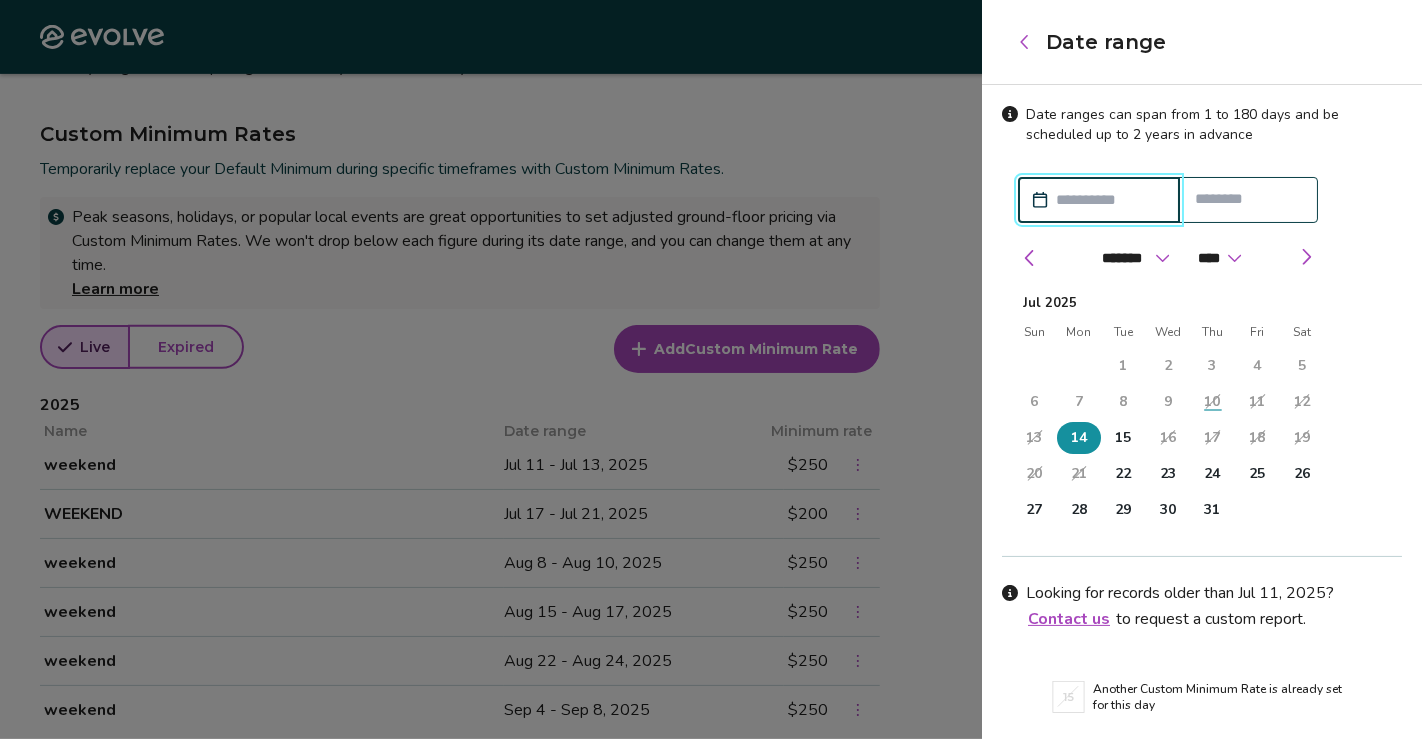 click on "14" at bounding box center [1079, 438] 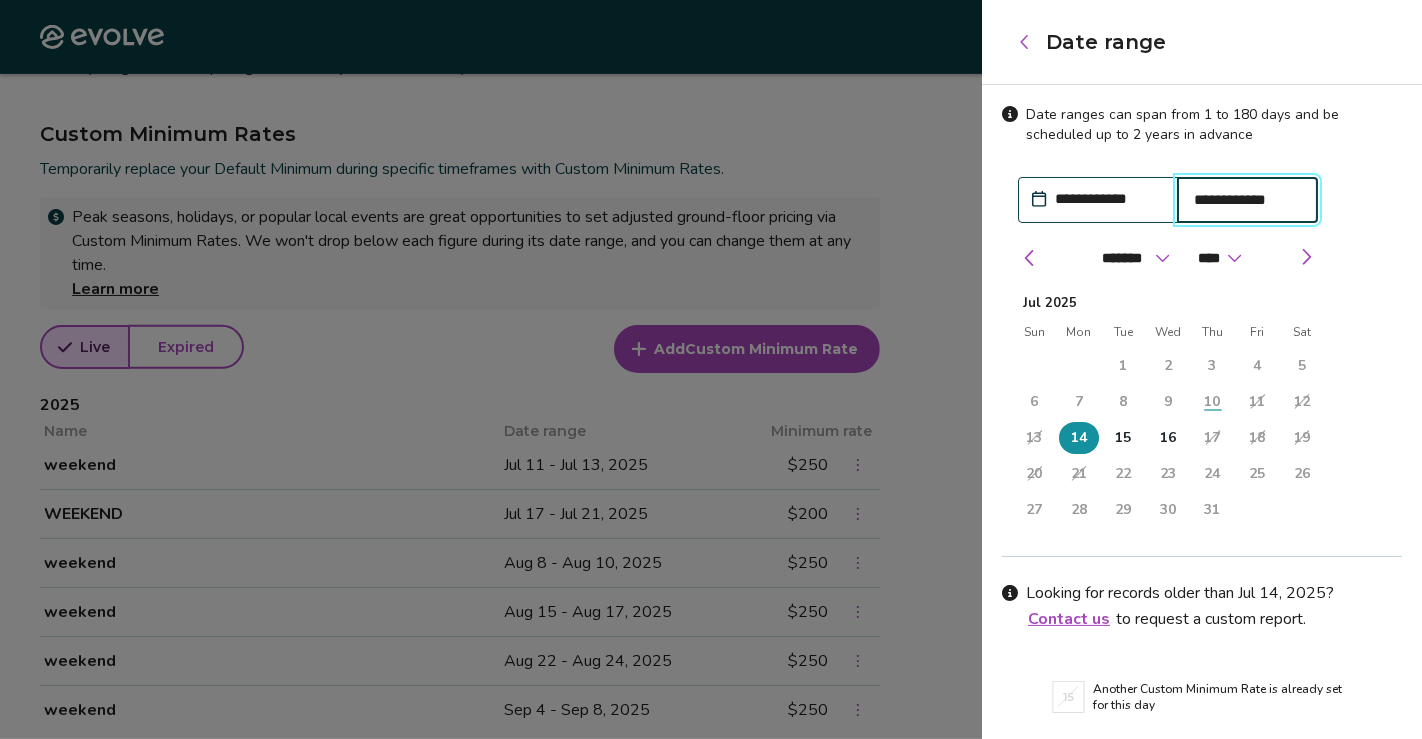 click on "18" at bounding box center [1257, 438] 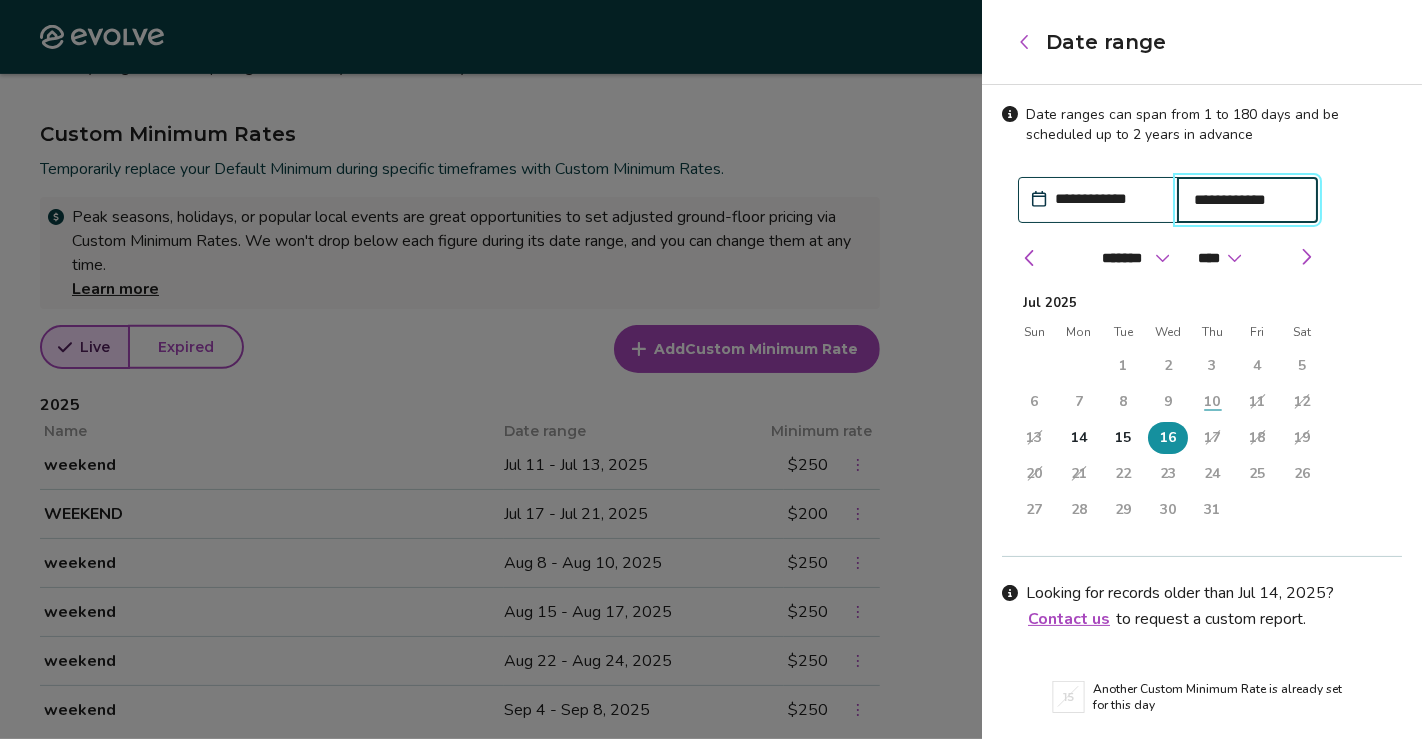 click on "16" at bounding box center [1168, 438] 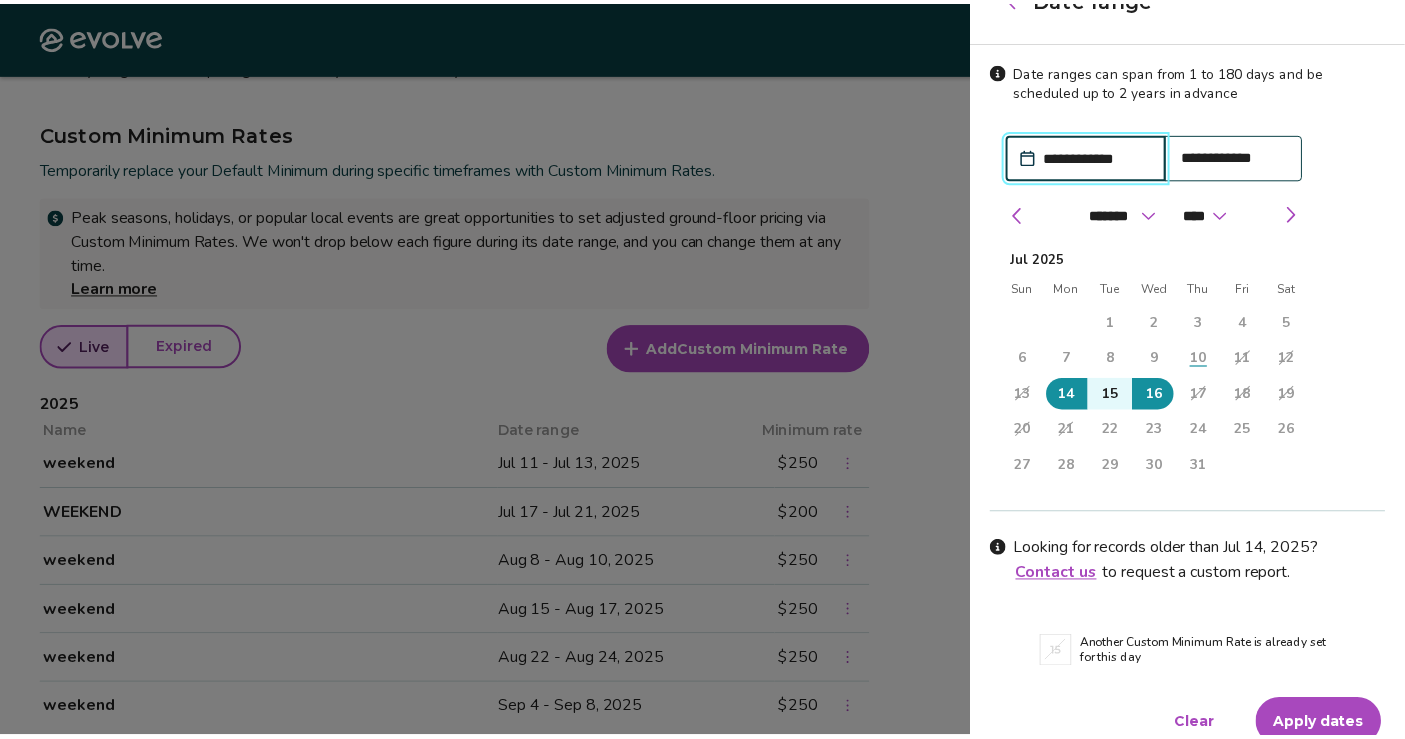 scroll, scrollTop: 61, scrollLeft: 0, axis: vertical 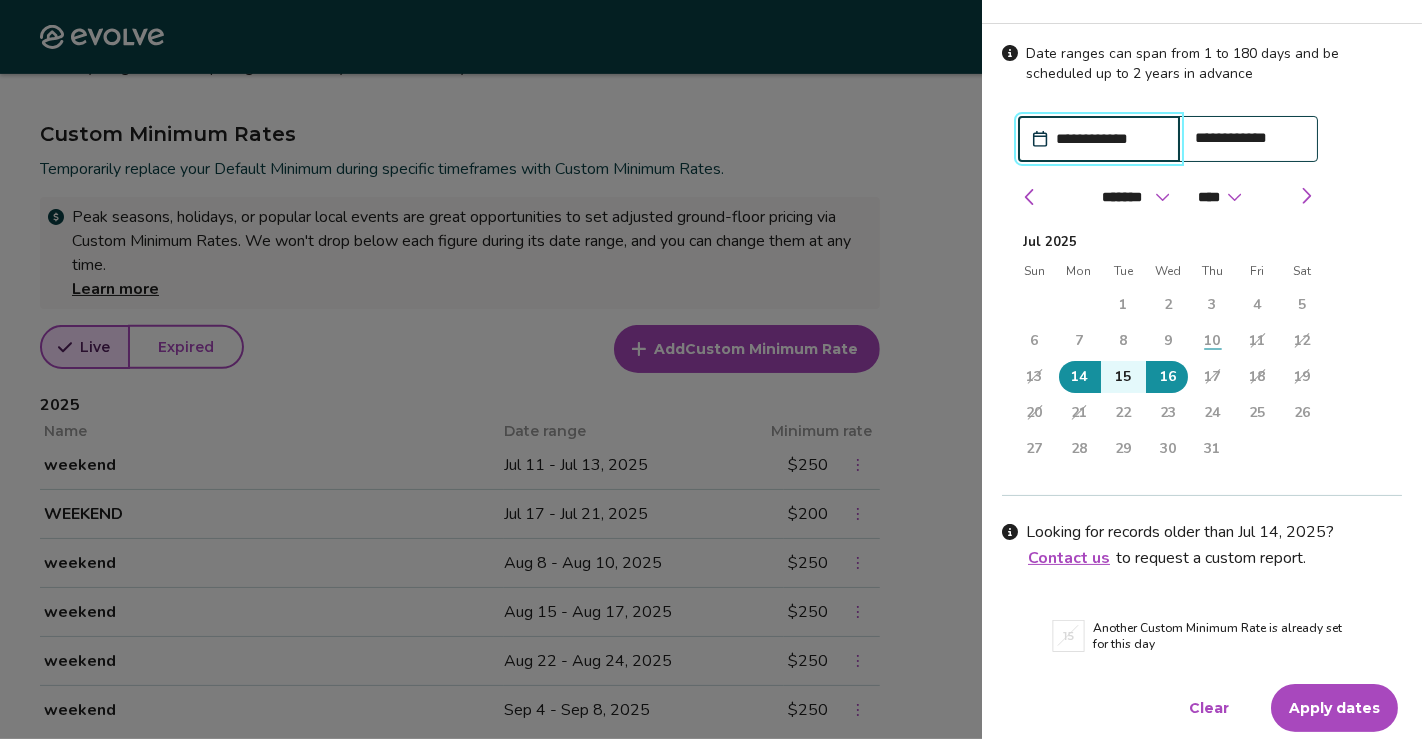click on "Apply dates" at bounding box center (1334, 708) 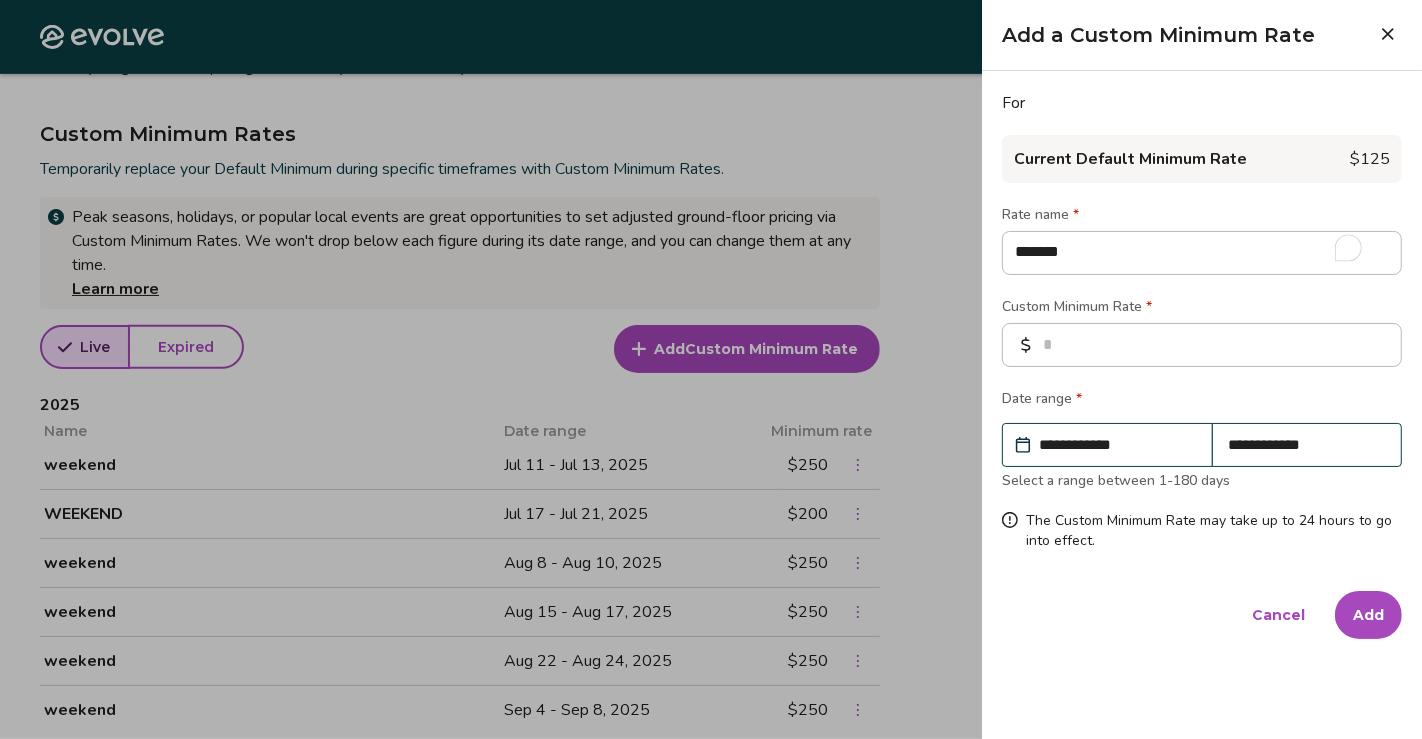 click on "Add" at bounding box center [1368, 615] 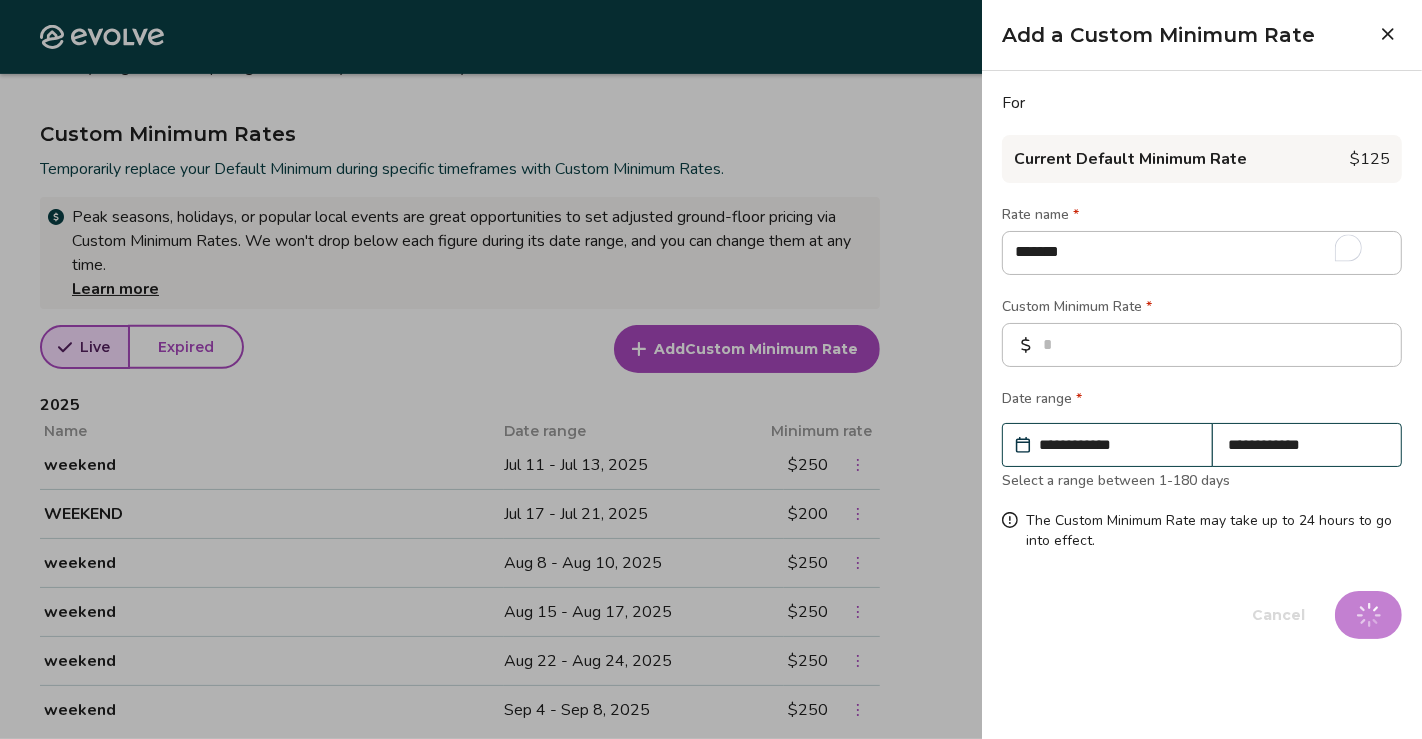 type on "*" 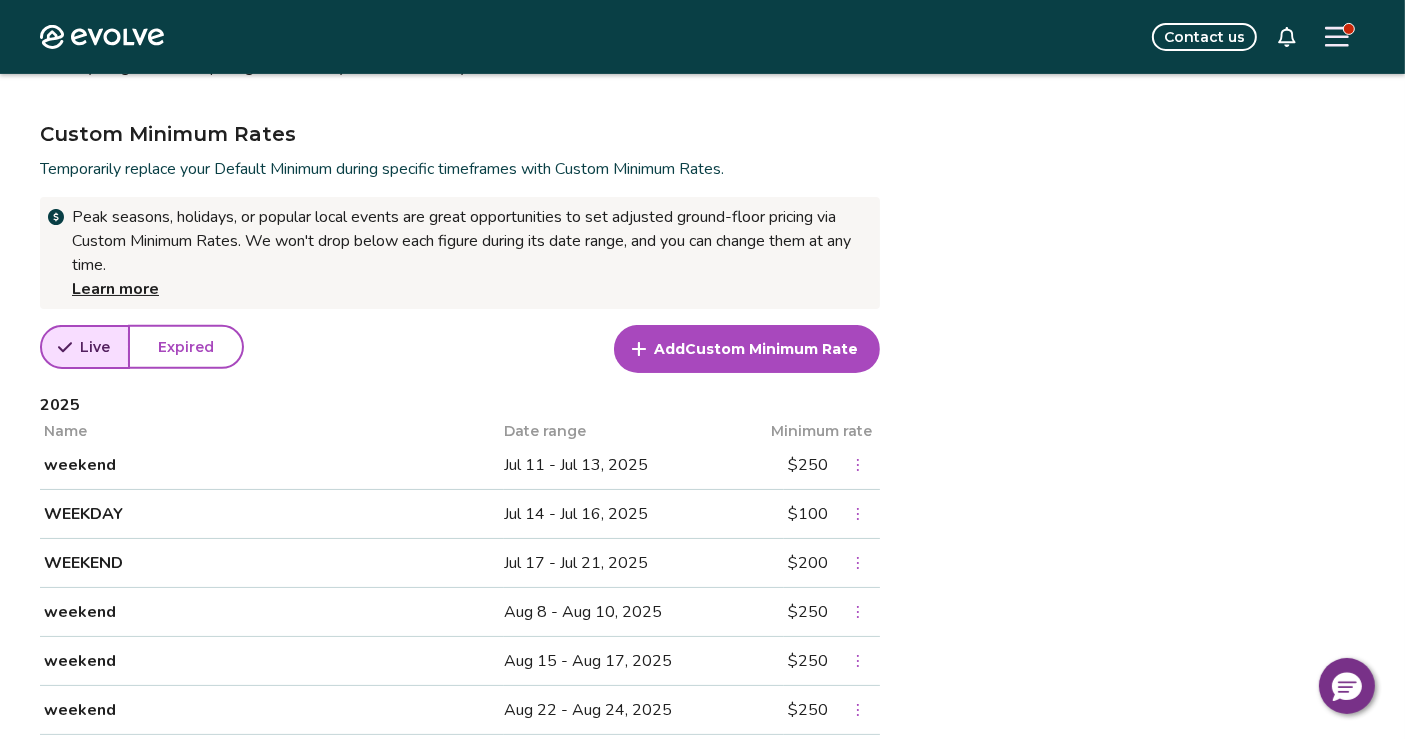 click on "Evolve" 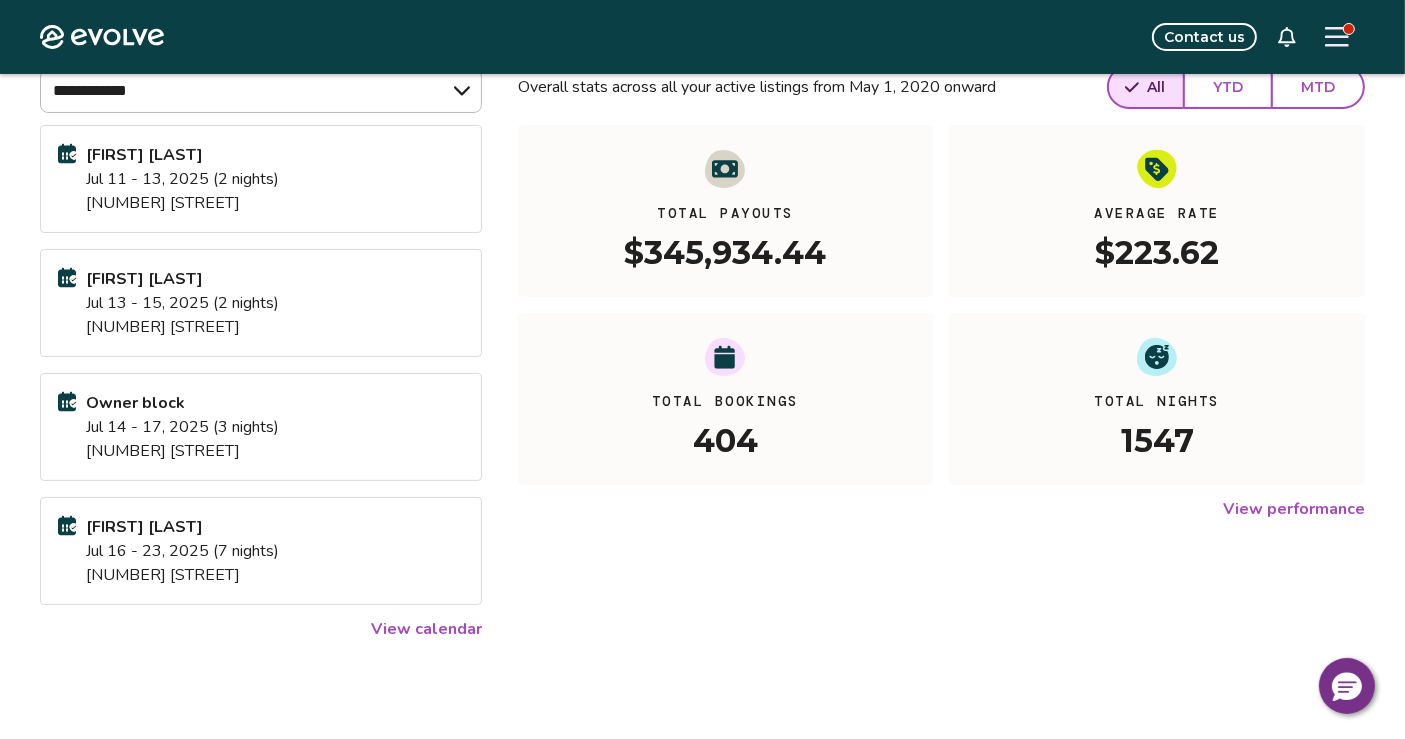 scroll, scrollTop: 340, scrollLeft: 0, axis: vertical 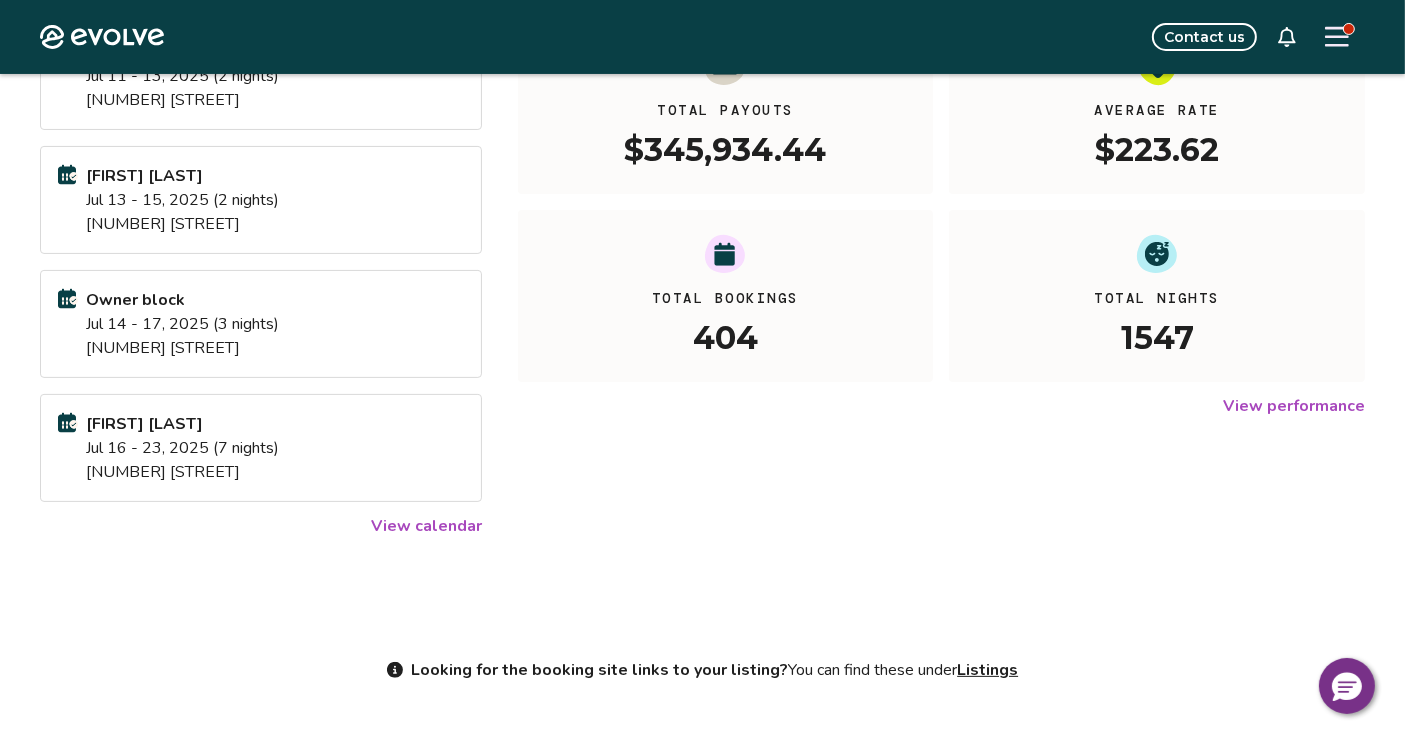 click on "View calendar" at bounding box center (426, 526) 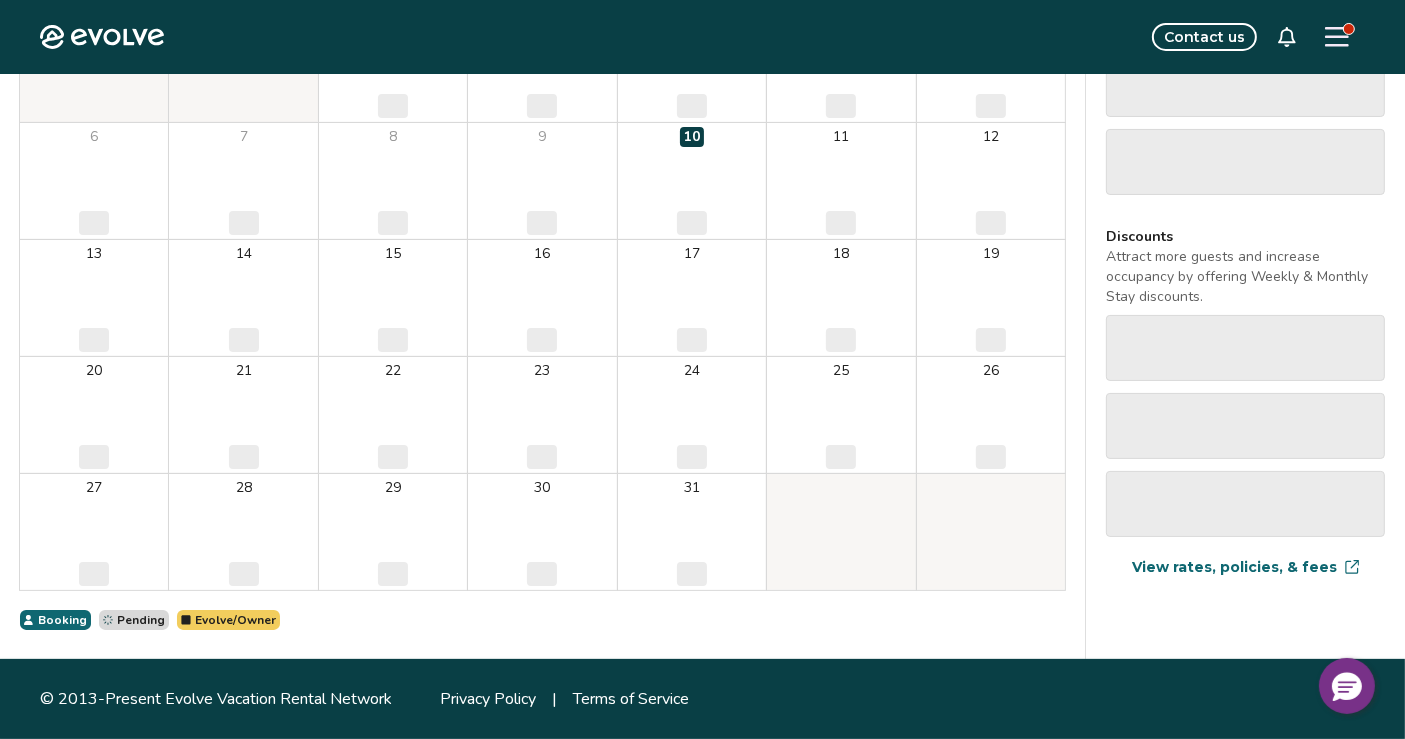 scroll, scrollTop: 0, scrollLeft: 0, axis: both 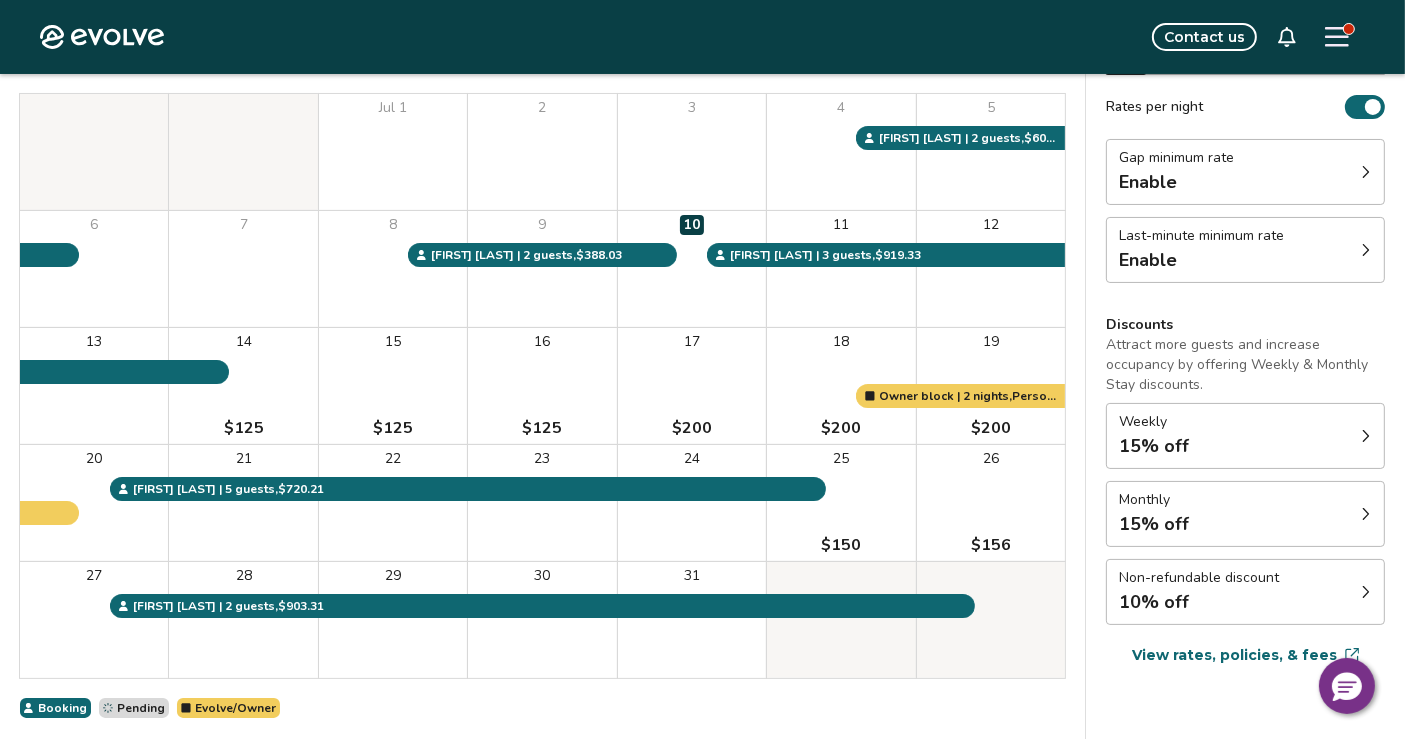 click on "Weekly 15% off" at bounding box center (1245, 436) 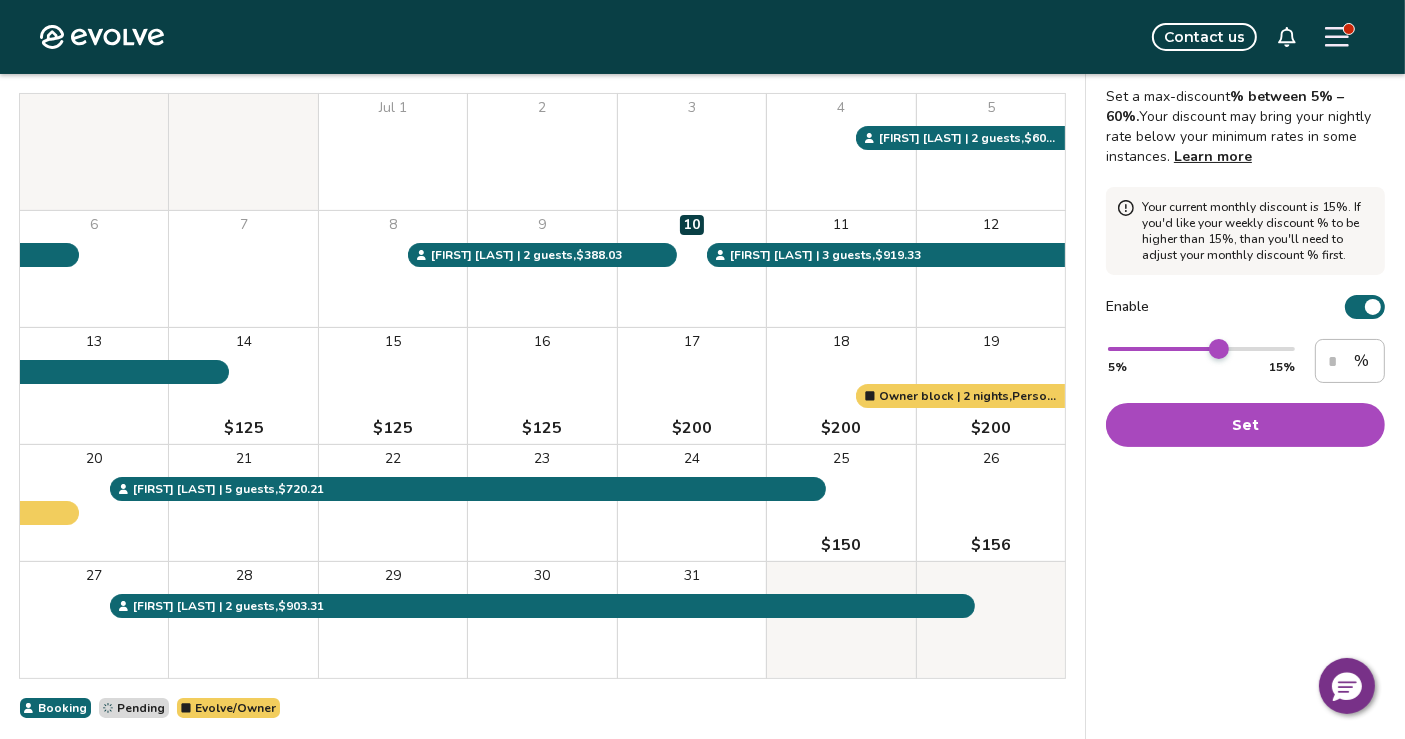 type on "**" 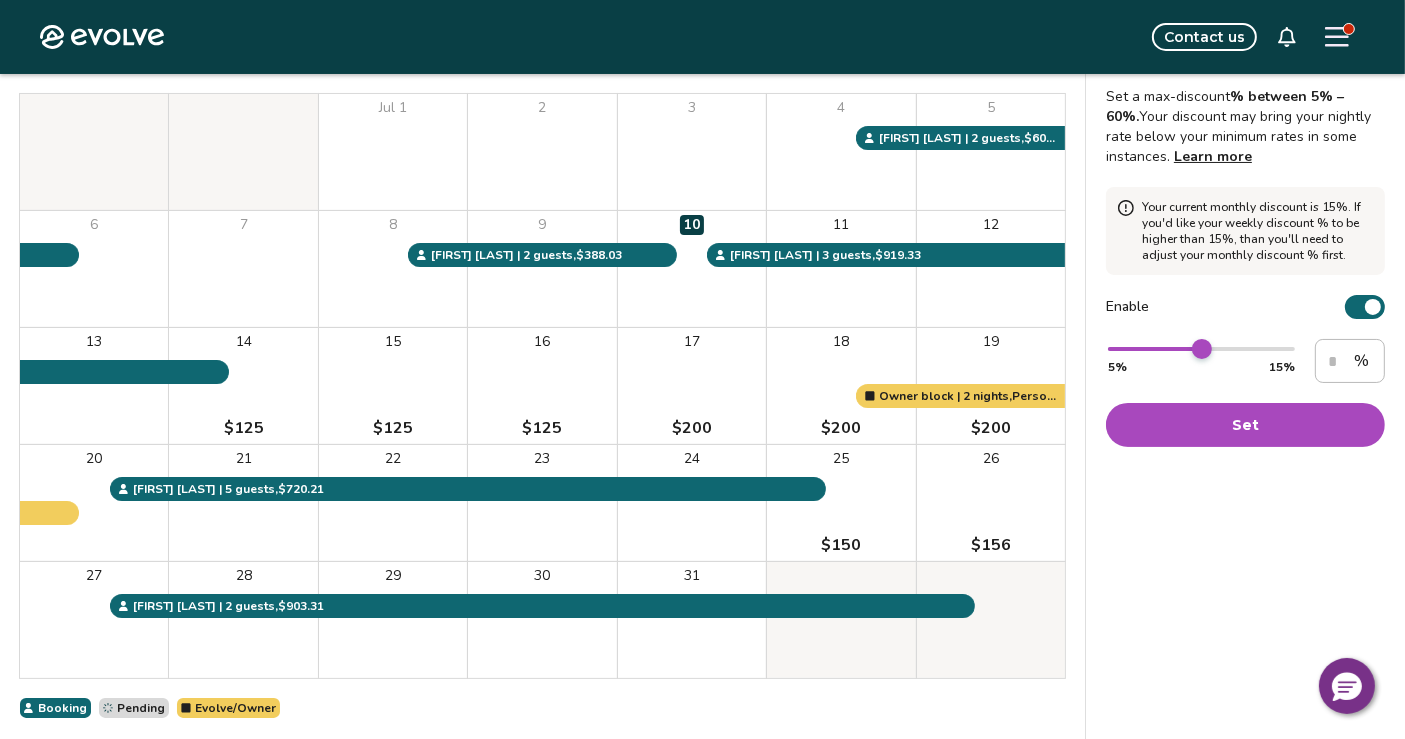 click at bounding box center (1202, 349) 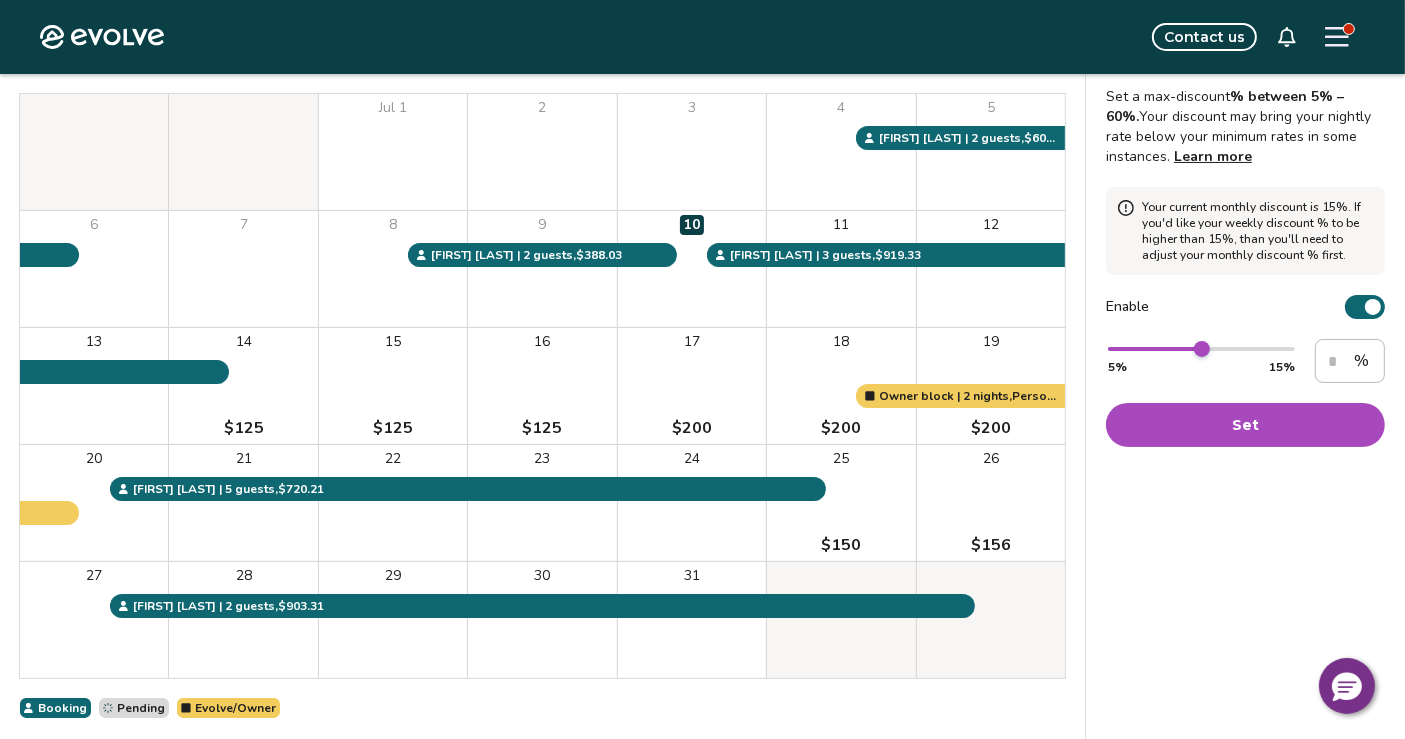 click on "Set" at bounding box center [1245, 425] 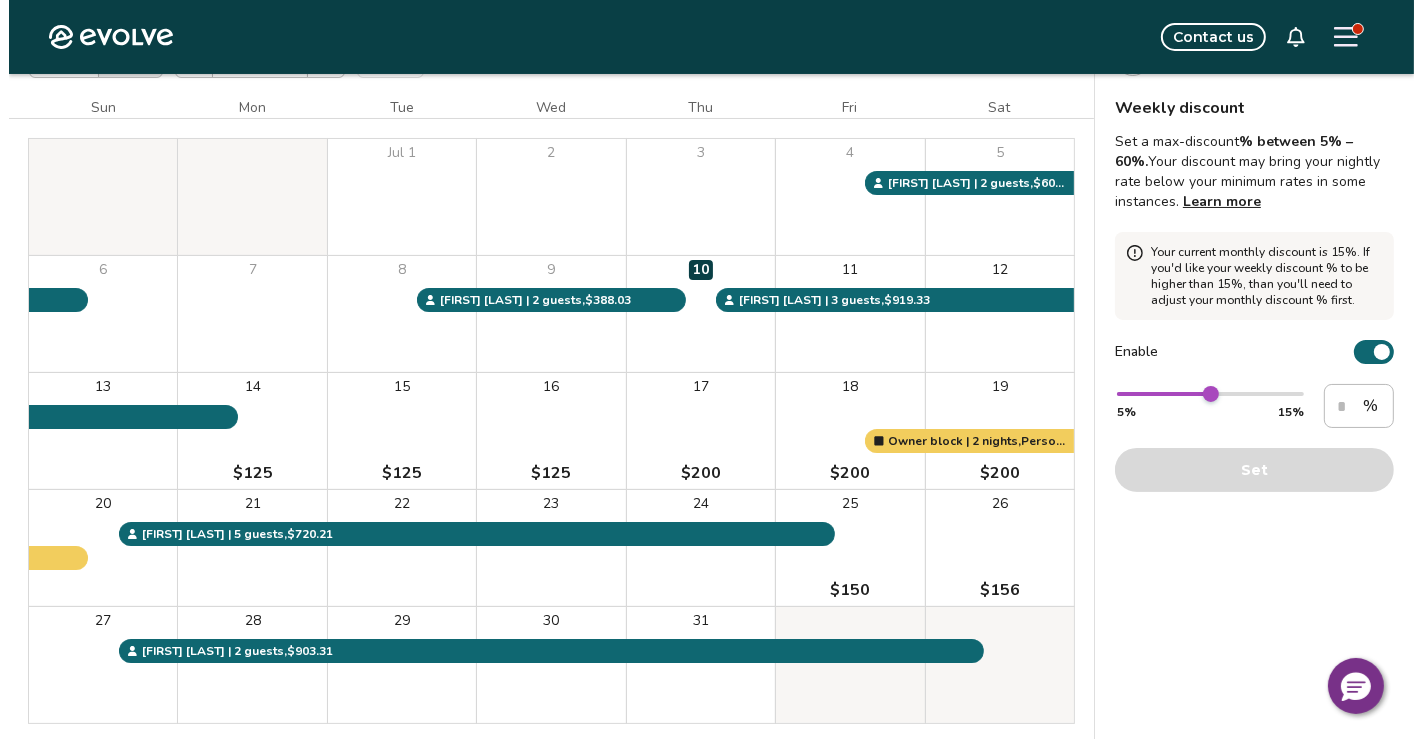 scroll, scrollTop: 0, scrollLeft: 0, axis: both 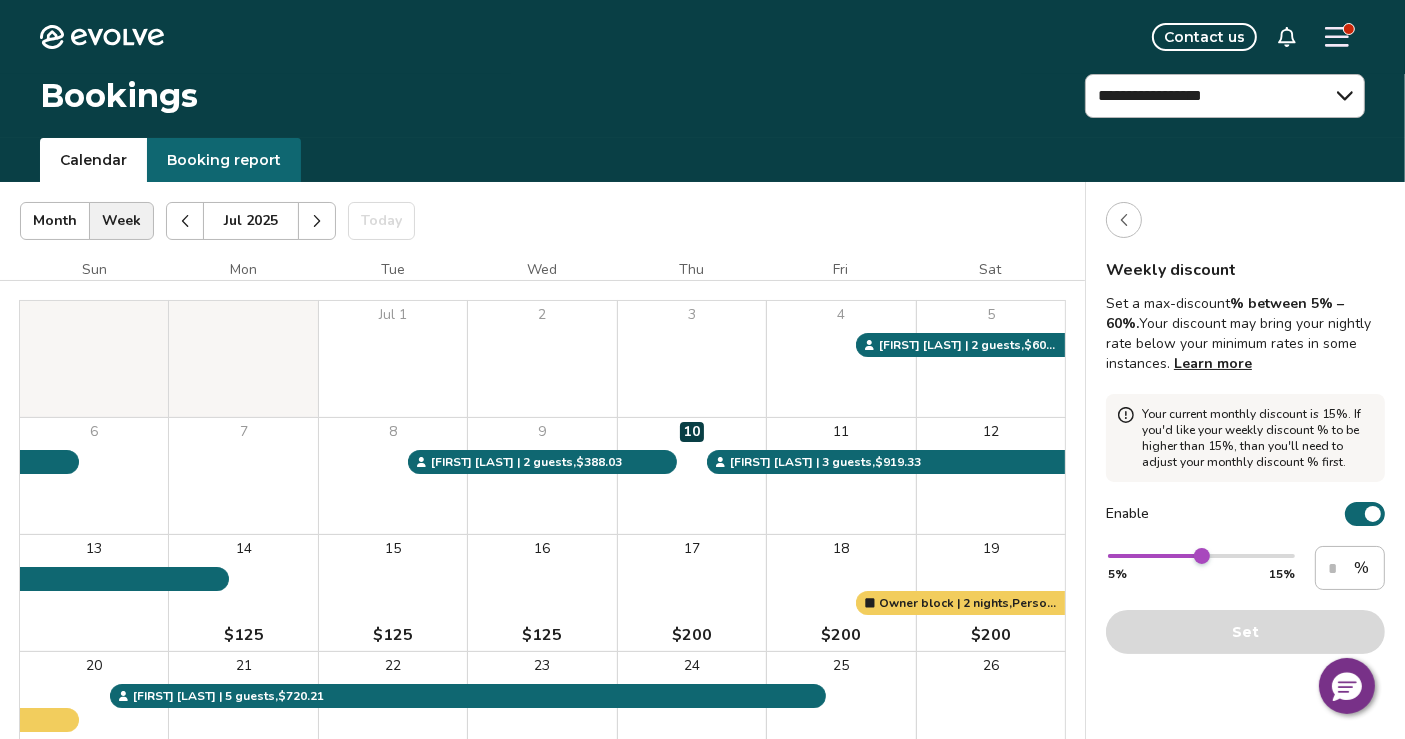 click 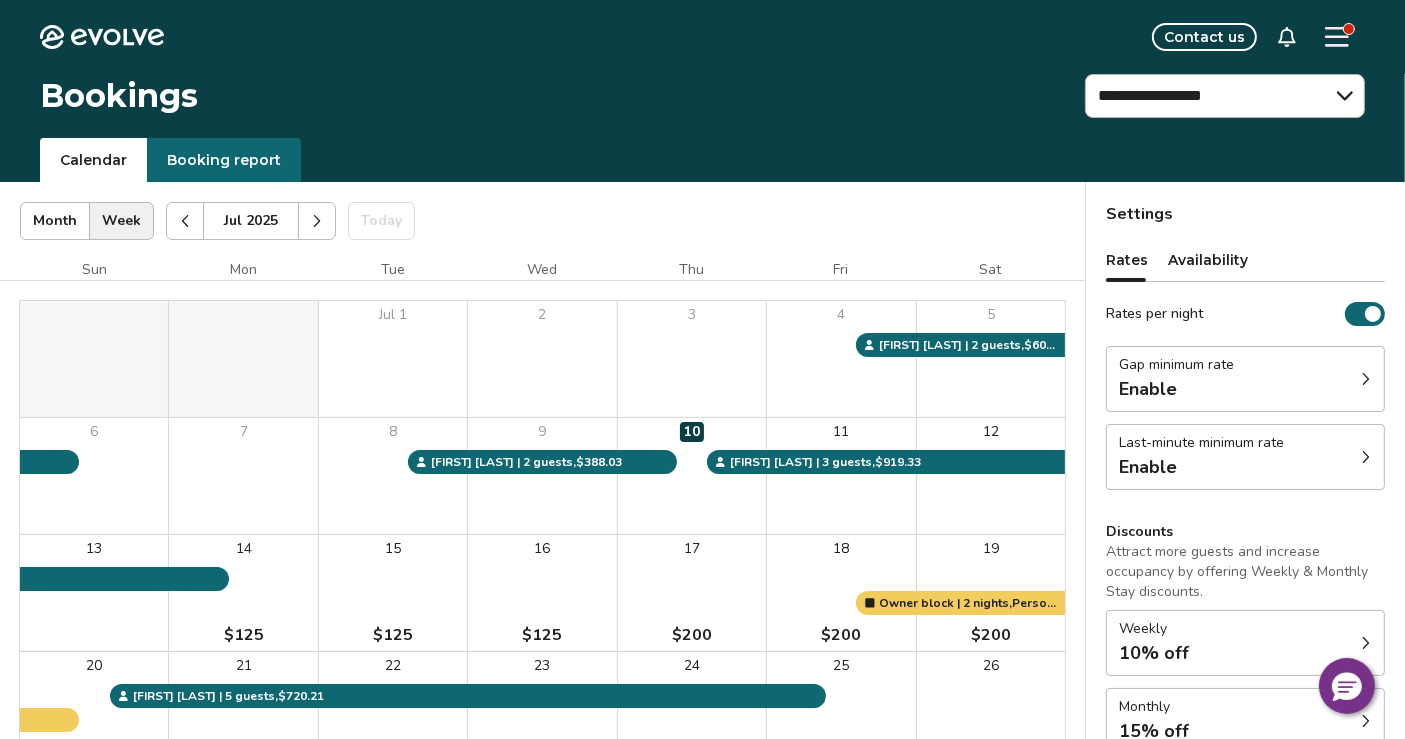 click on "Monthly 15% off" at bounding box center [1245, 721] 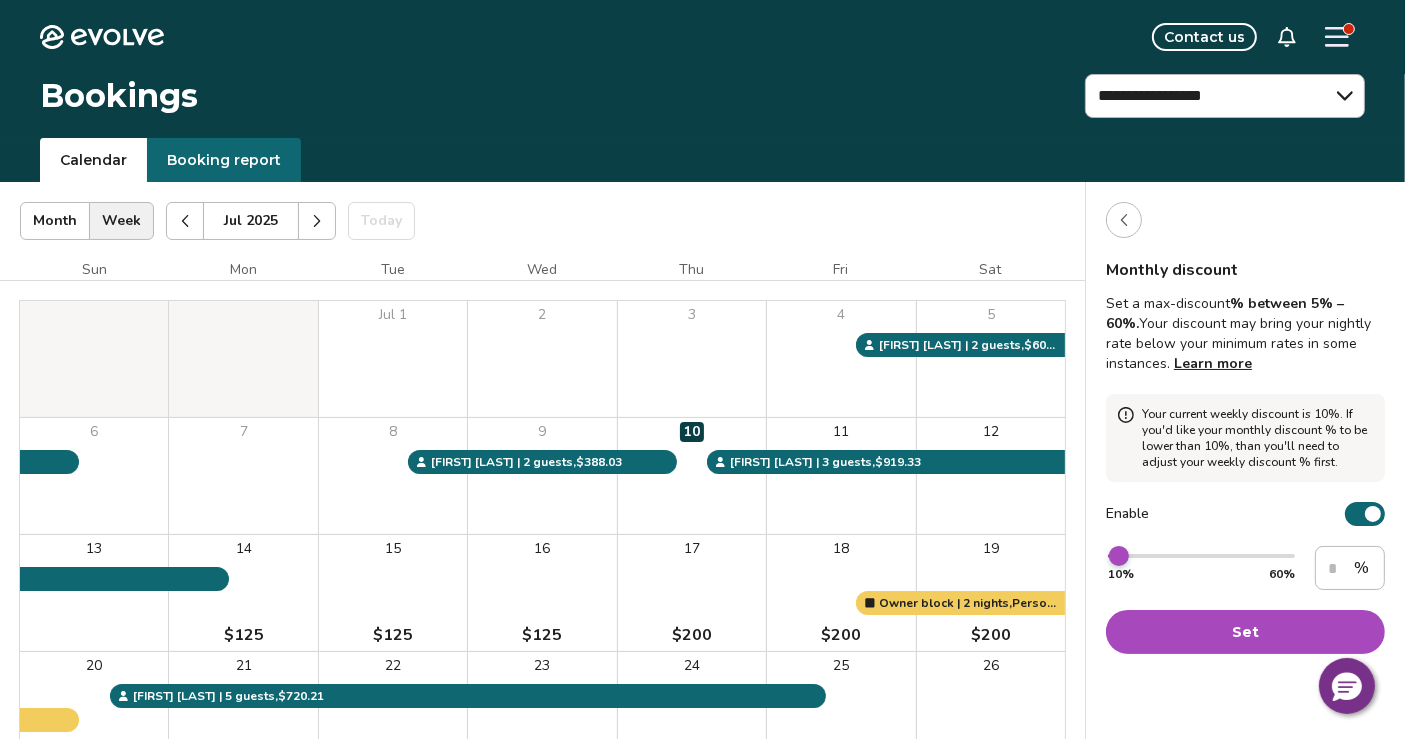 type on "**" 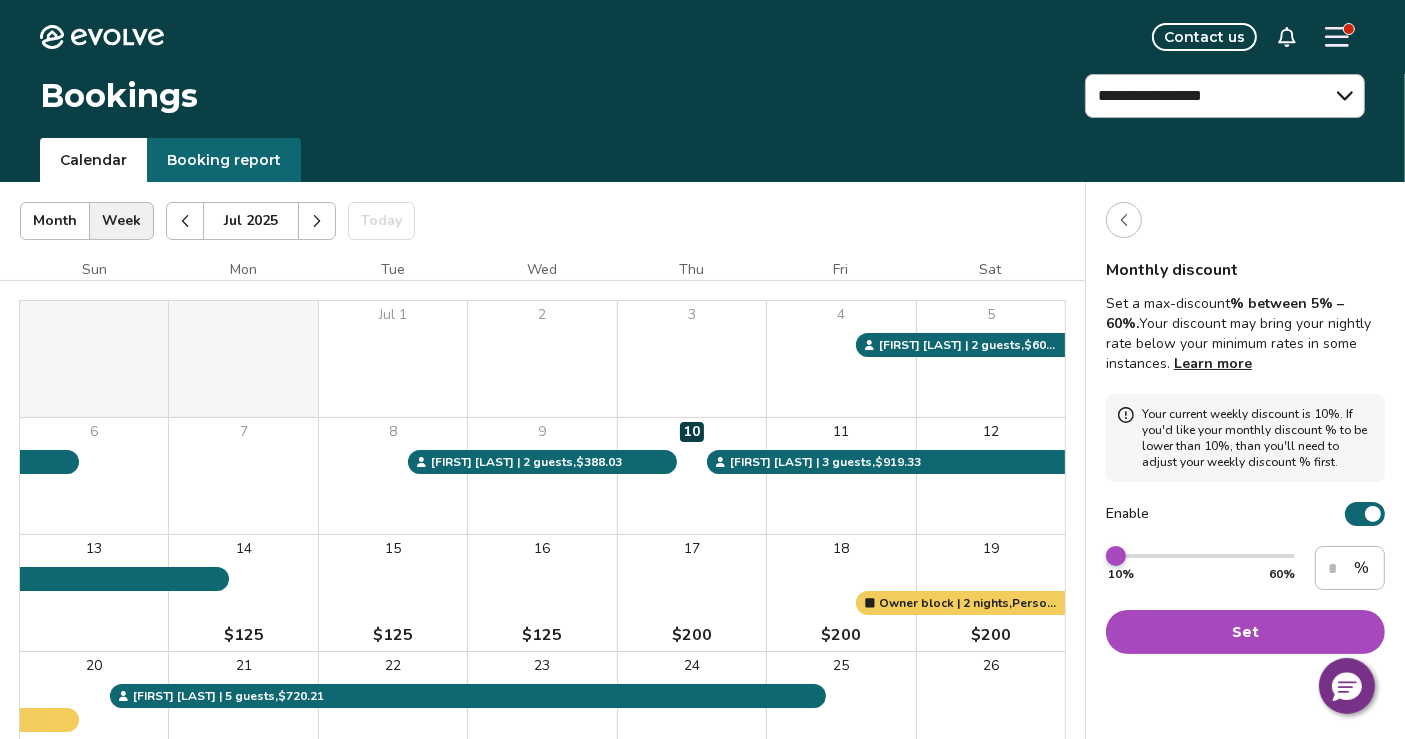click at bounding box center (1116, 556) 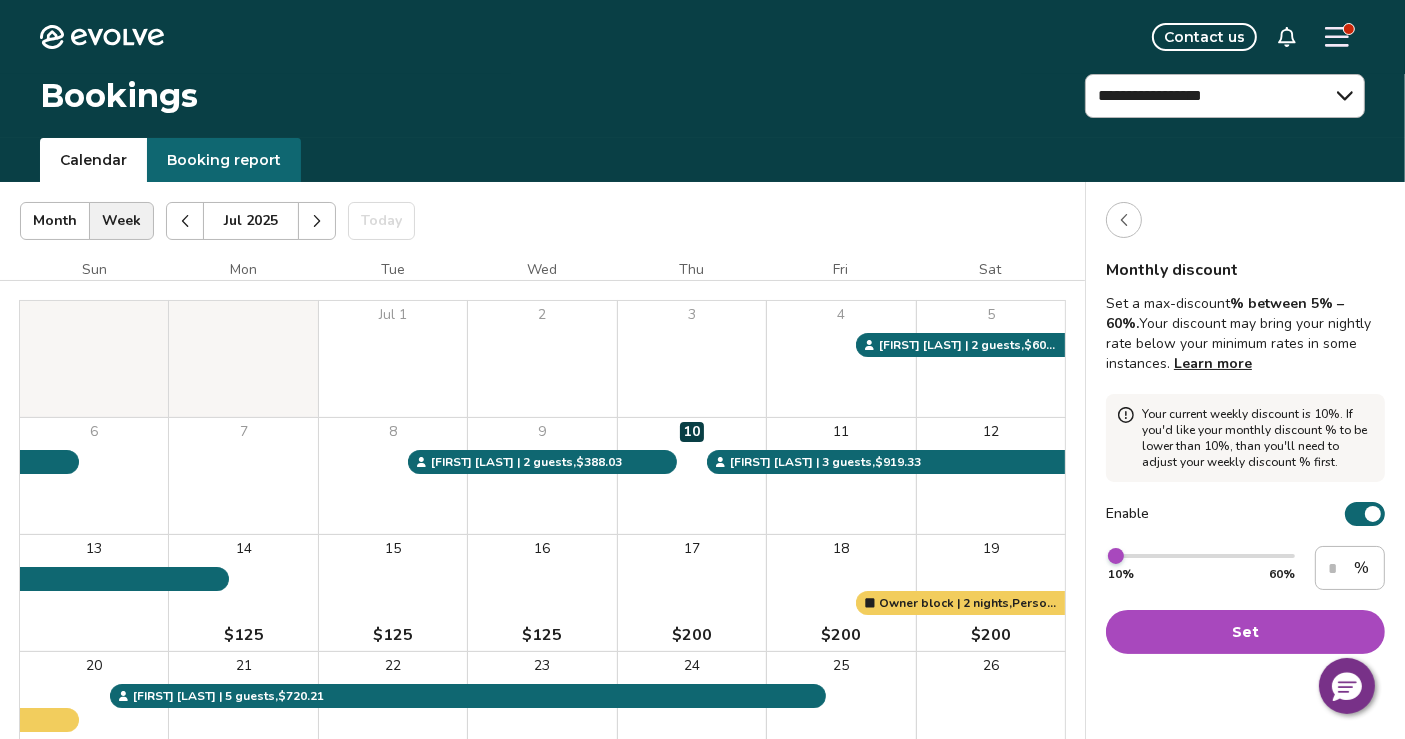 click on "Set" at bounding box center [1245, 632] 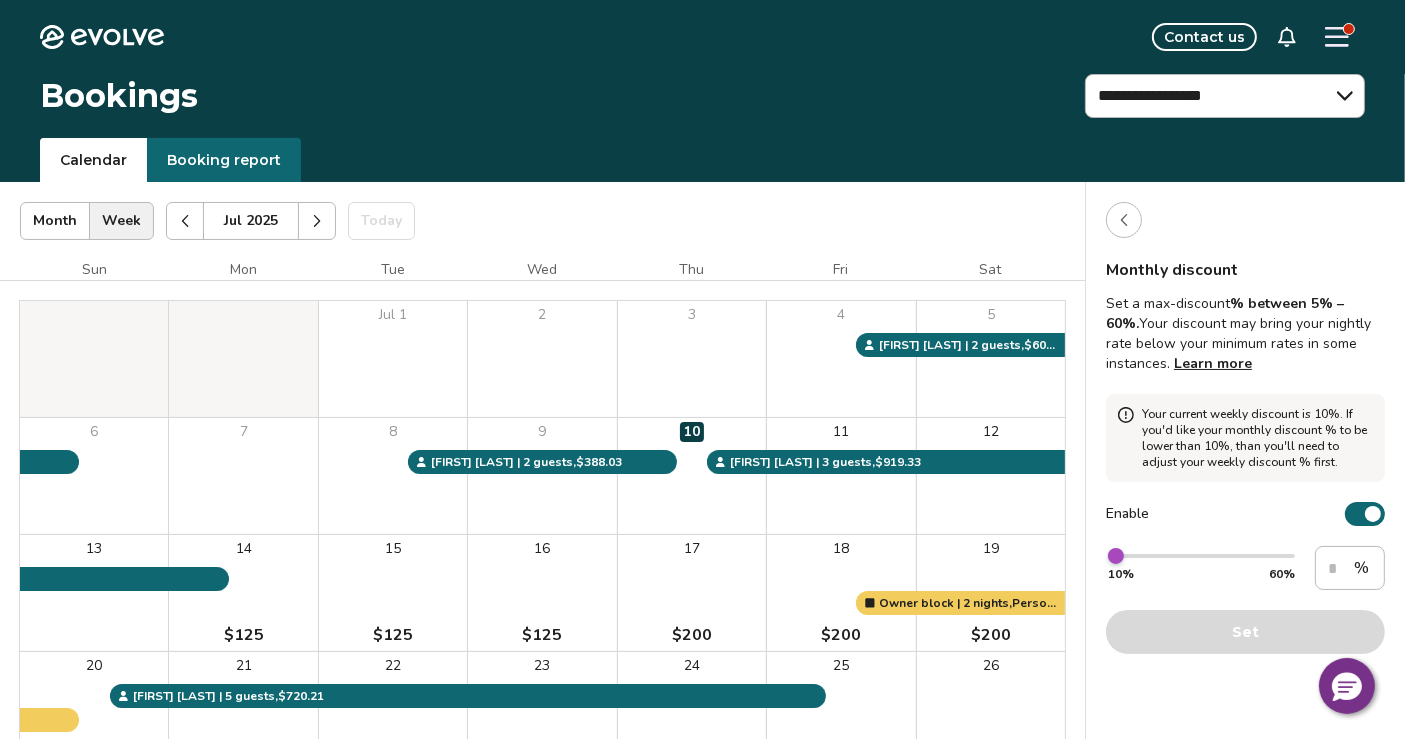 click 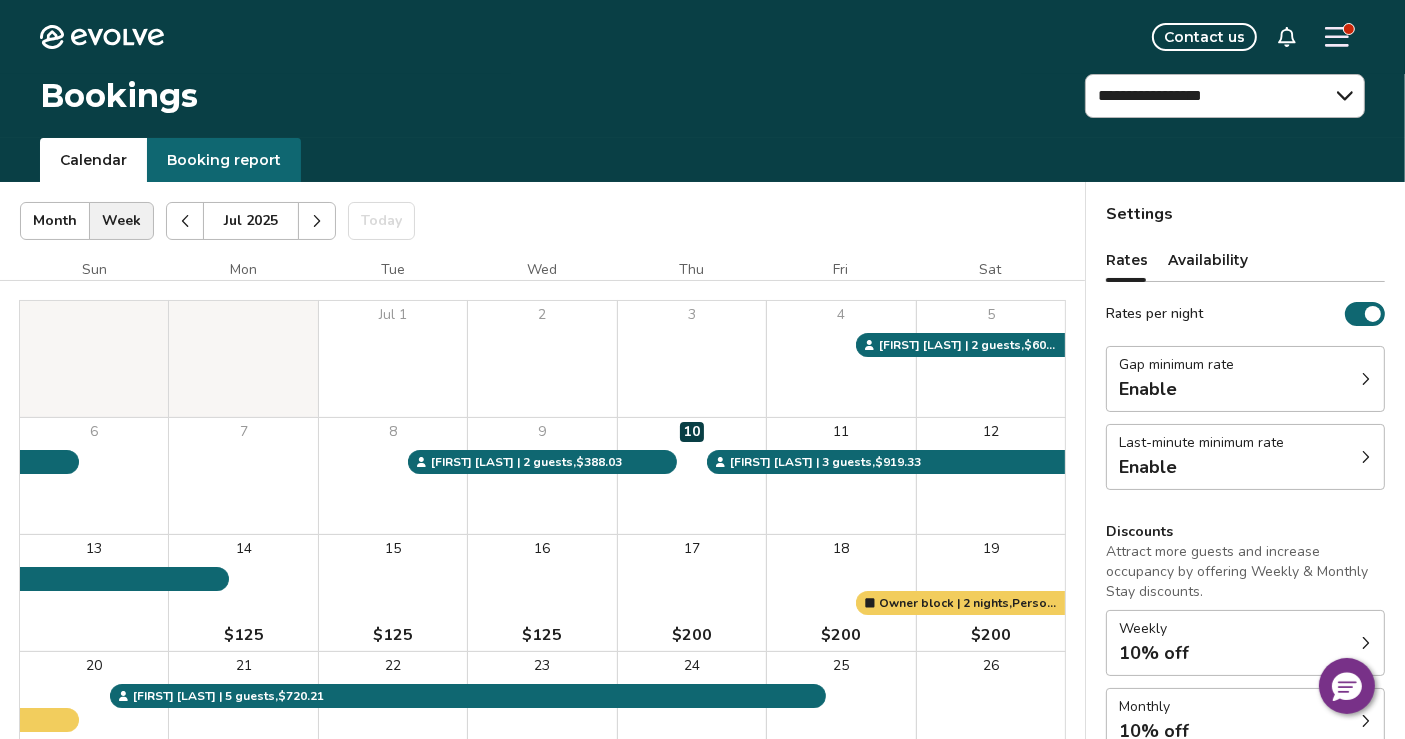 click on "Settings" at bounding box center (1139, 214) 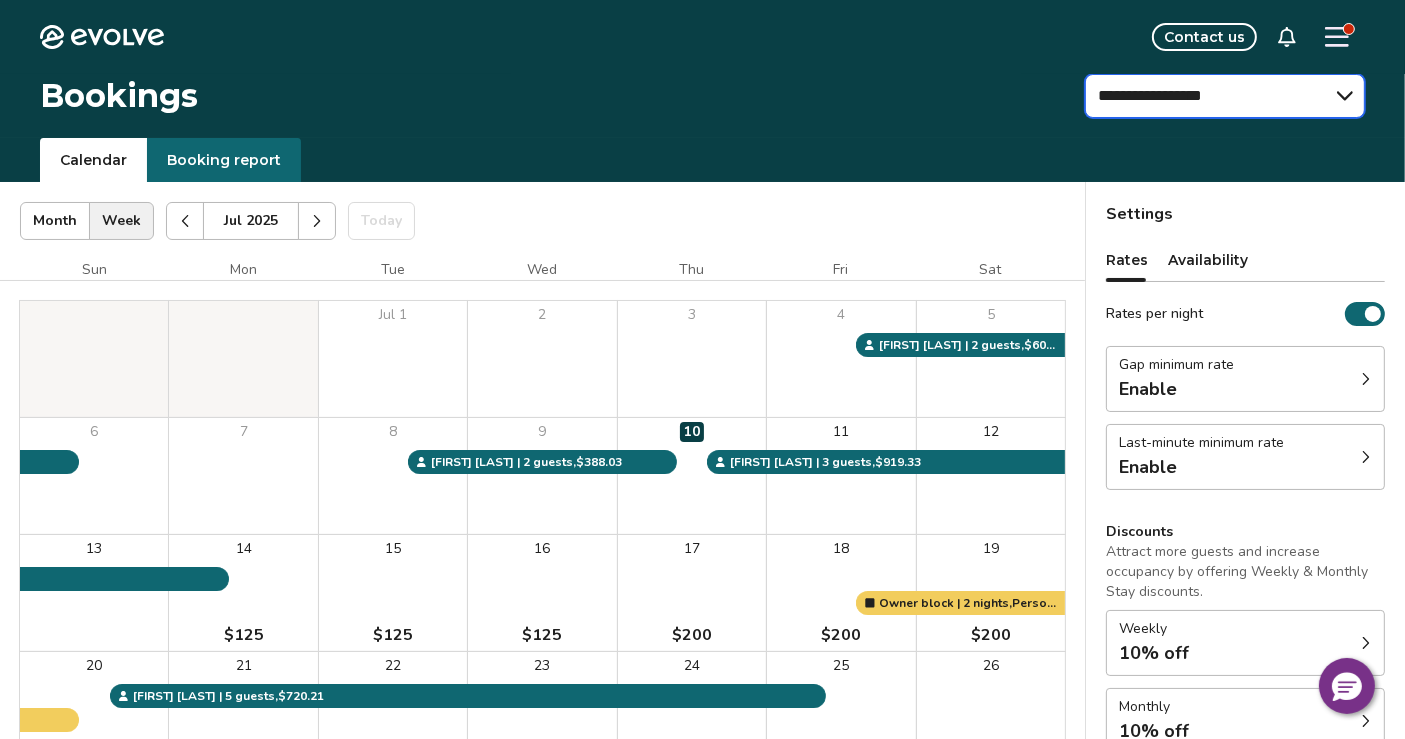 click on "**********" at bounding box center [1225, 96] 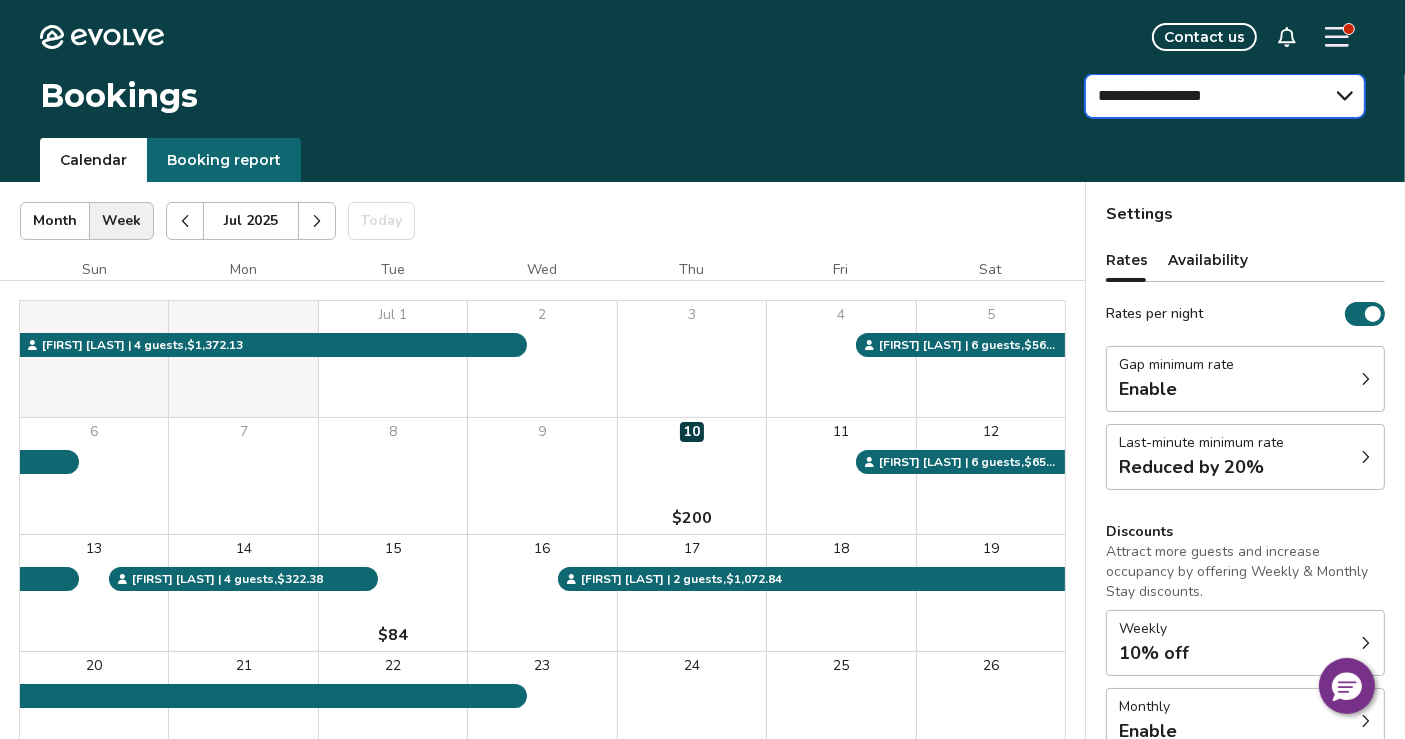 click on "**********" at bounding box center [1225, 96] 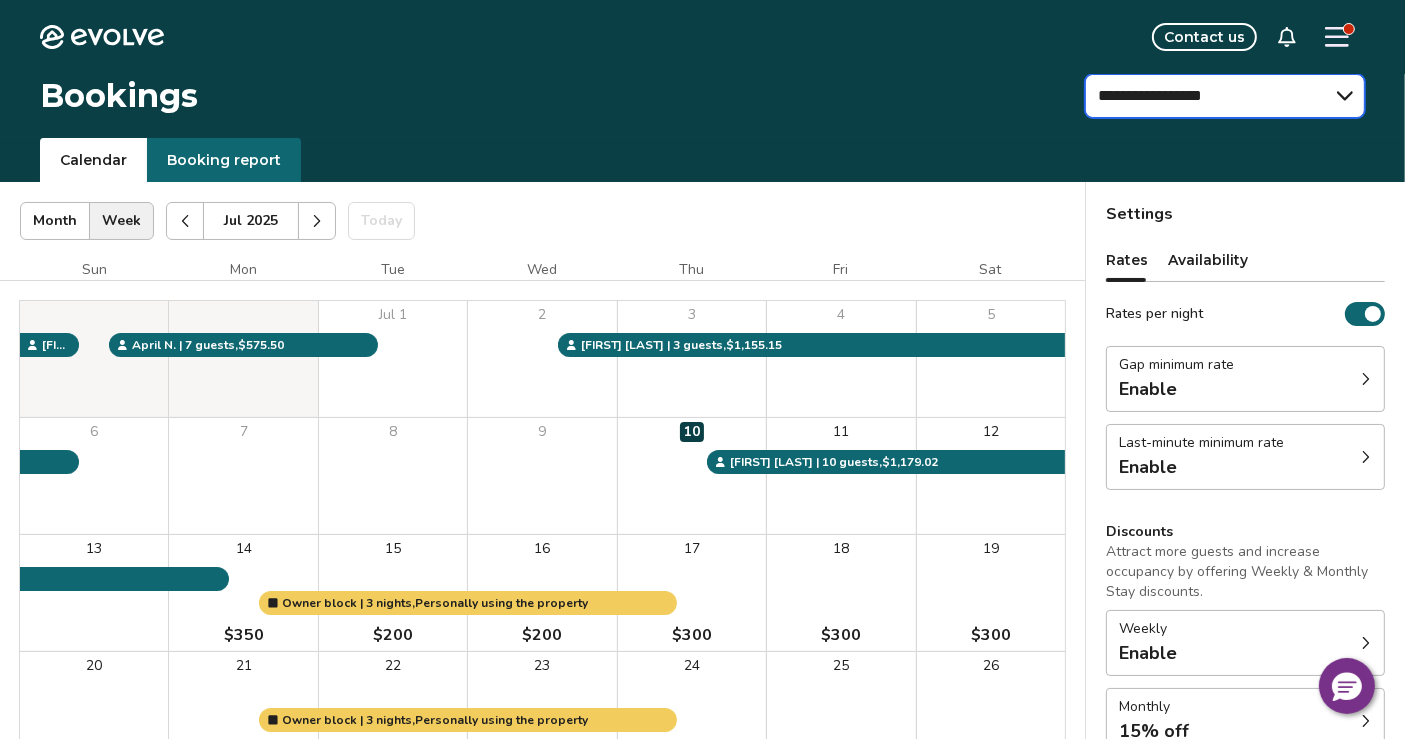 click on "**********" at bounding box center (1225, 96) 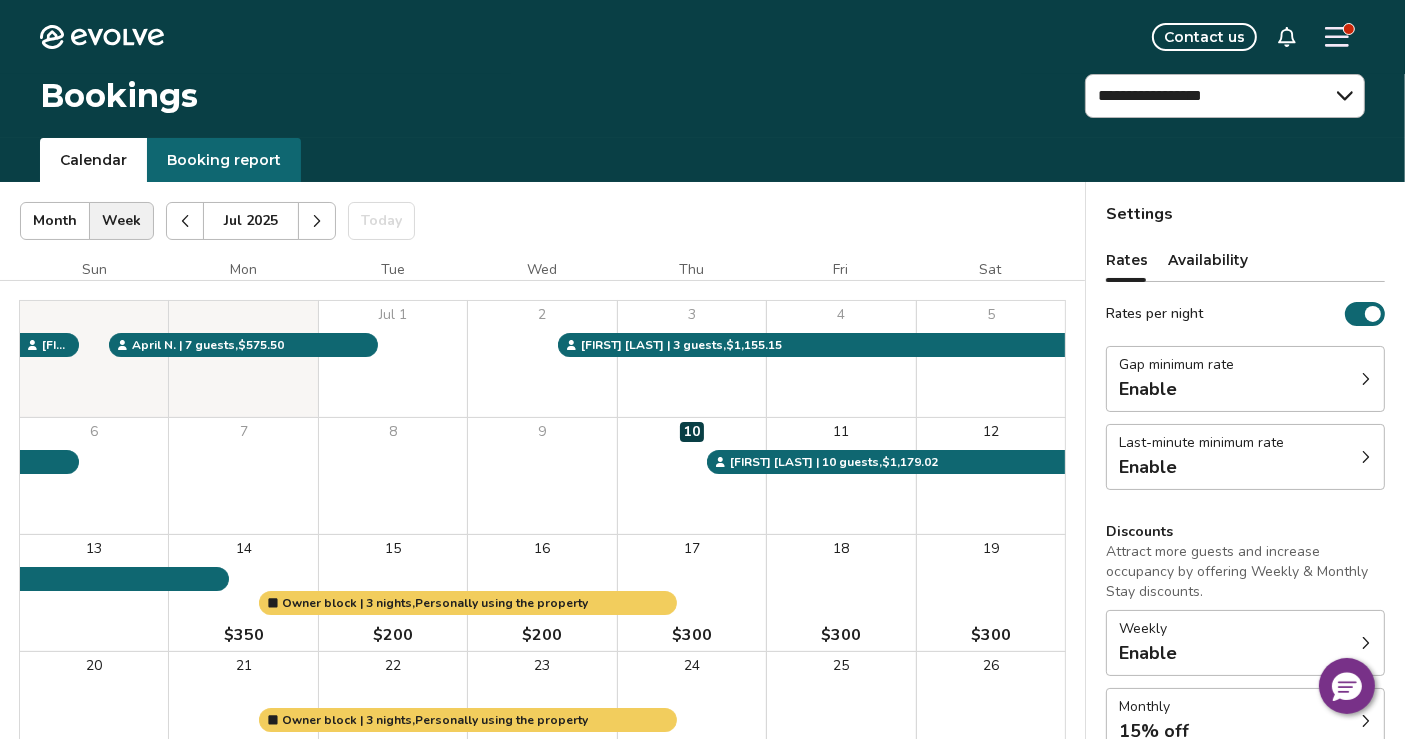 click 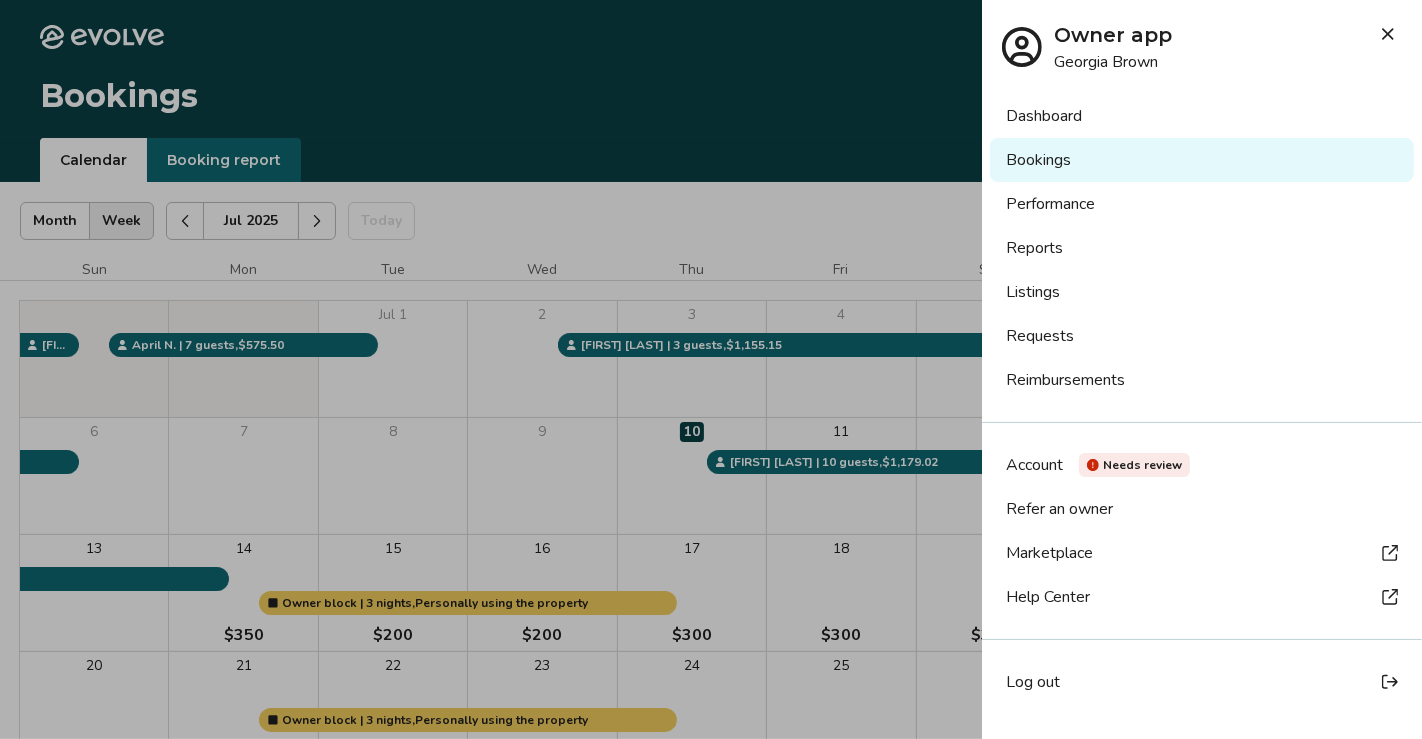 click on "Log out" at bounding box center (1033, 682) 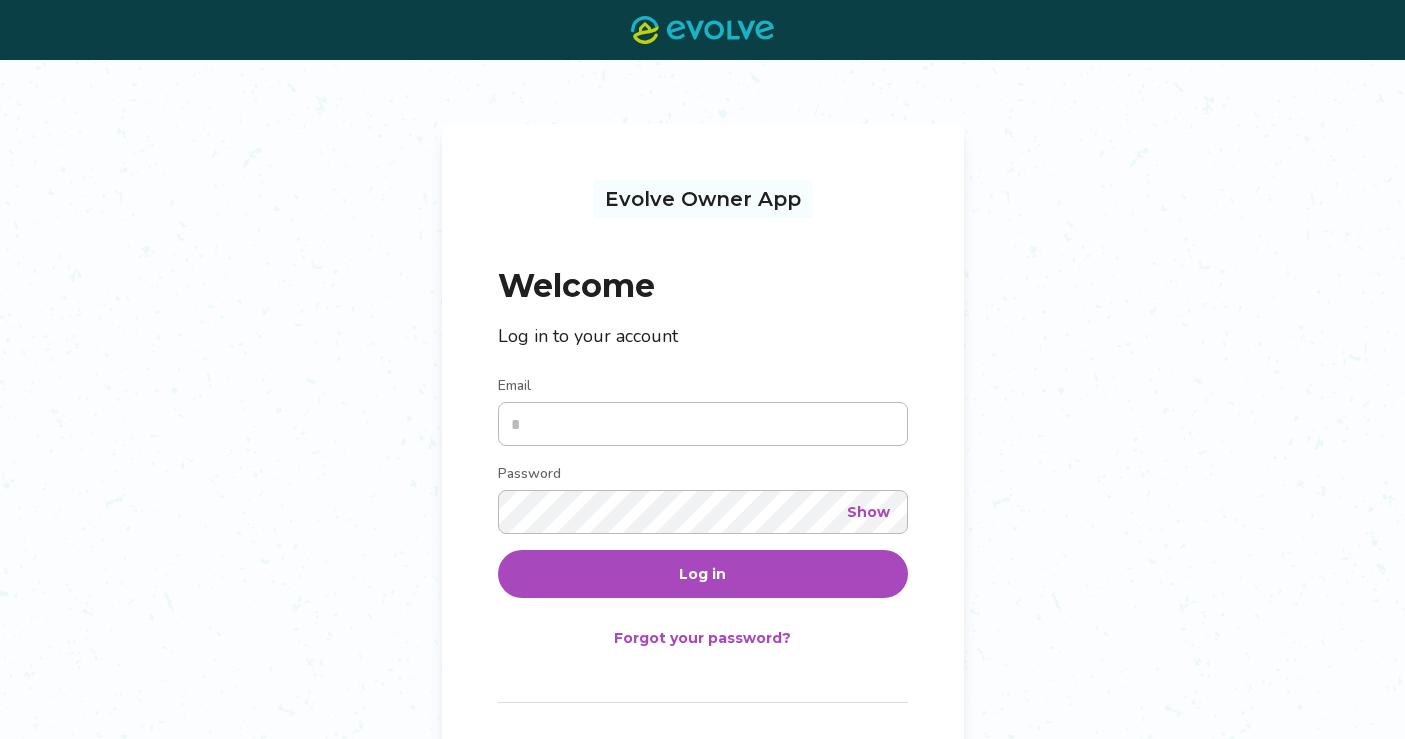 scroll, scrollTop: 0, scrollLeft: 0, axis: both 